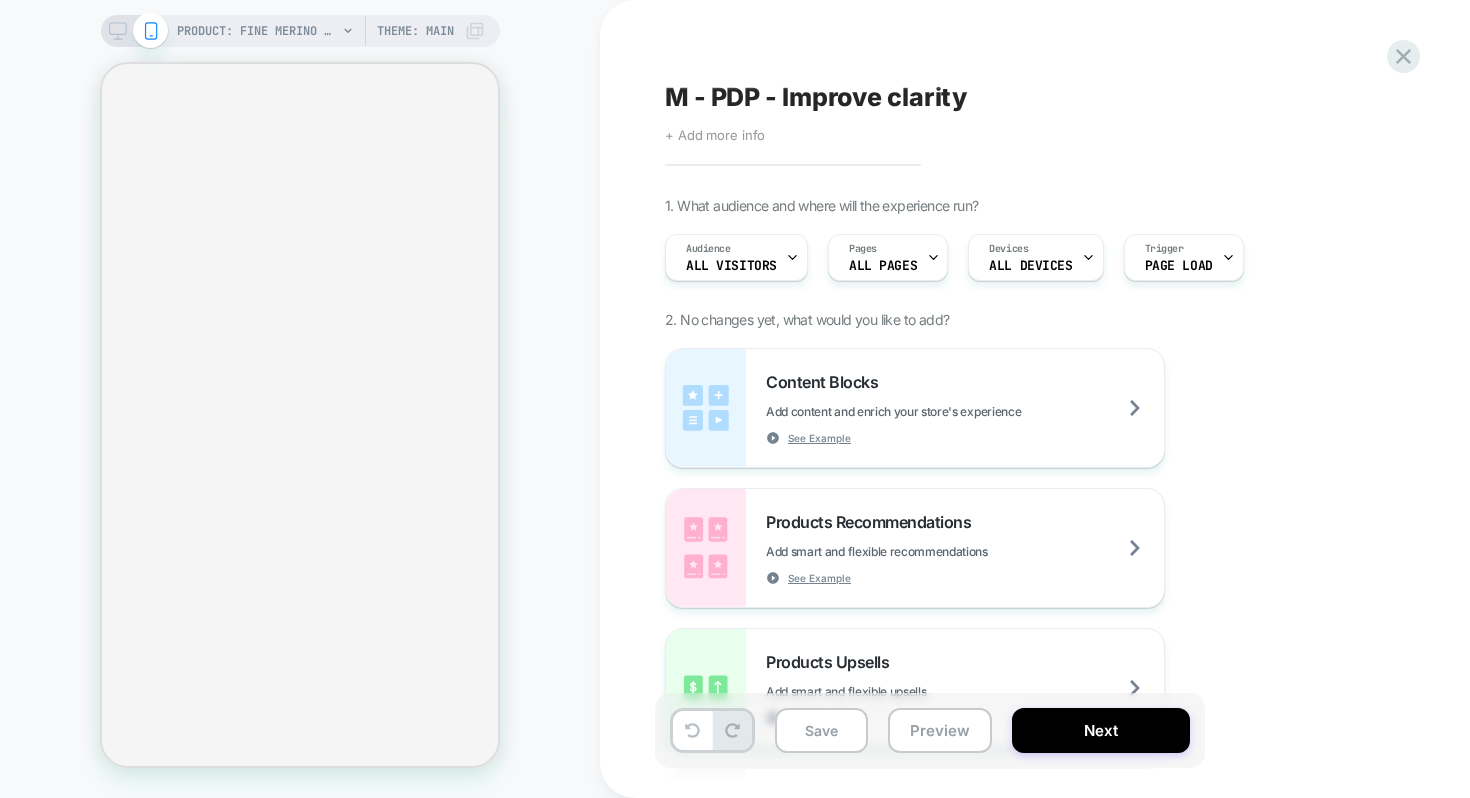 scroll, scrollTop: 0, scrollLeft: 0, axis: both 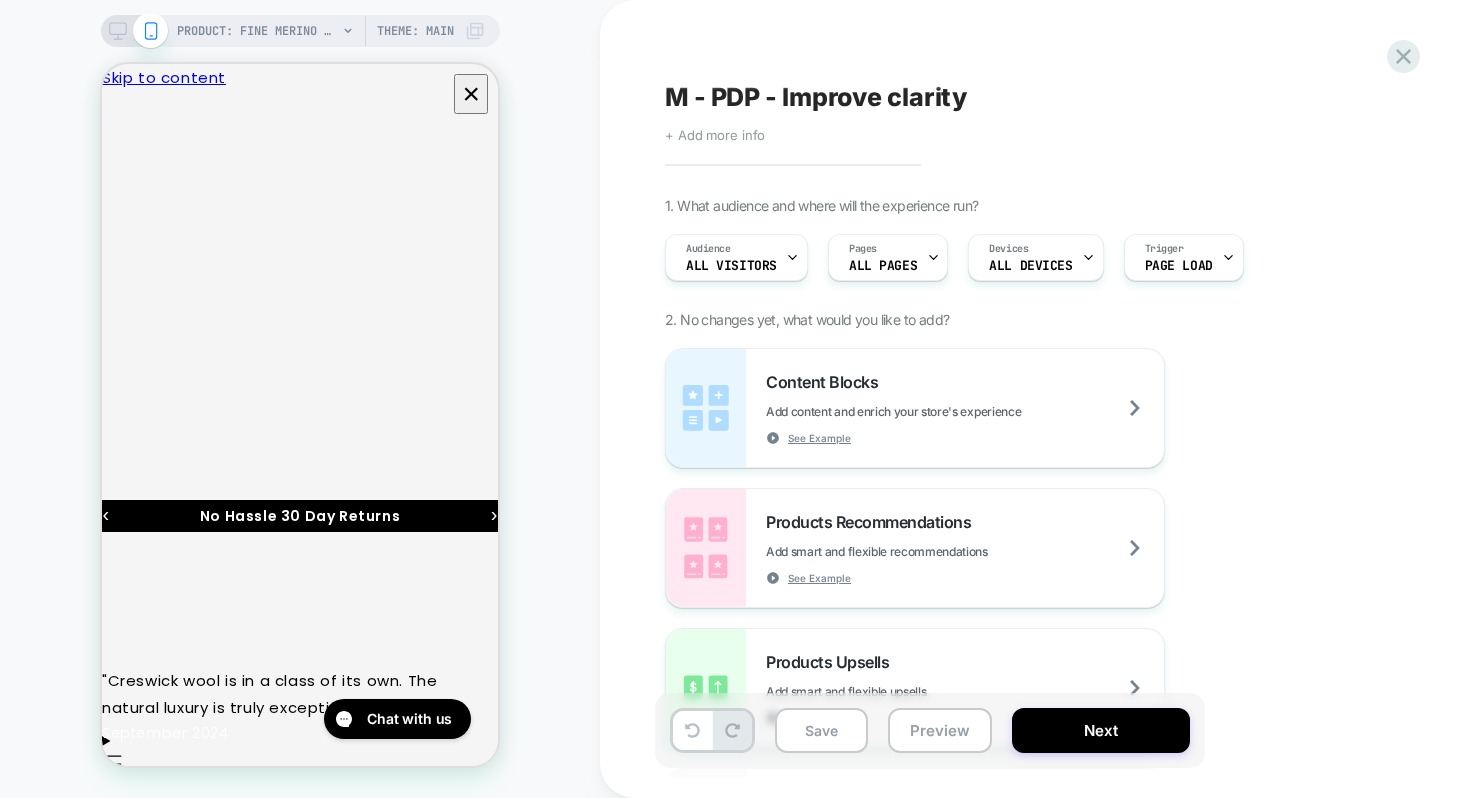 click on "M - PDP - Improve clarity  Click to edit experience details + Add more info 1. What audience and where will the experience run? Audience All Visitors Pages ALL PAGES Devices ALL DEVICES Trigger Page Load 2. No changes yet, what would you like to add? Content Blocks Add content and enrich your store's experience See Example Products Recommendations Add smart and flexible recommendations See Example Products Upsells Add smart and flexible upsells See Example Custom Component Create your own custom componet using html/css/js General Redirect Redirect users to different URLs, compare performance and optimize conversions Theme Test Test and optimize themes To run a price test, you need to start from an empty experience, have Shopify Plus membership and be on eligible Visually plan Price Test Request a pricing test by either manually selecting products or creating a matching rule to increase or decrease prices Fake Click Add powerful scenarios  by recording and automating your interactions See Example Global CSS" at bounding box center [1040, 399] 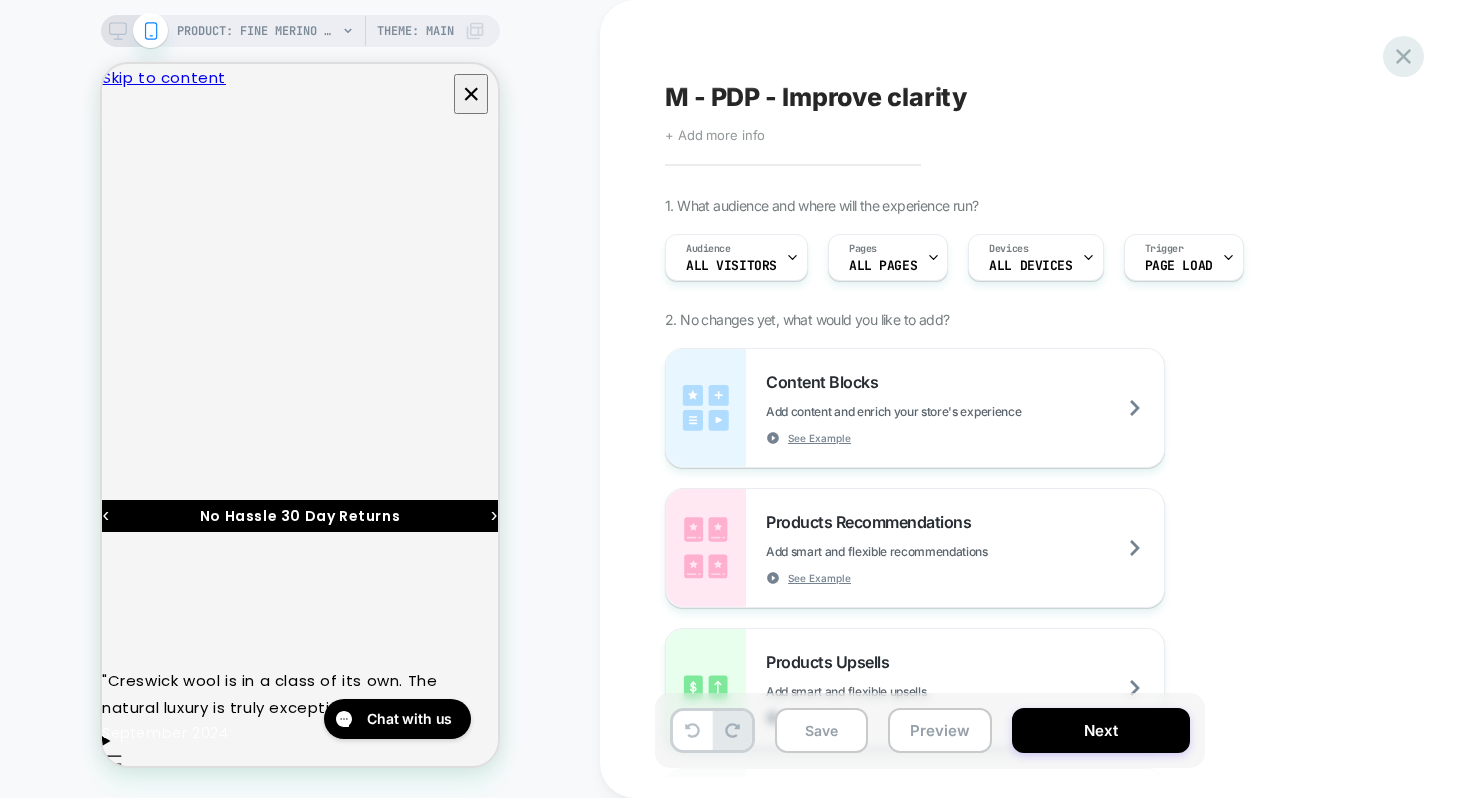 click at bounding box center (1403, 56) 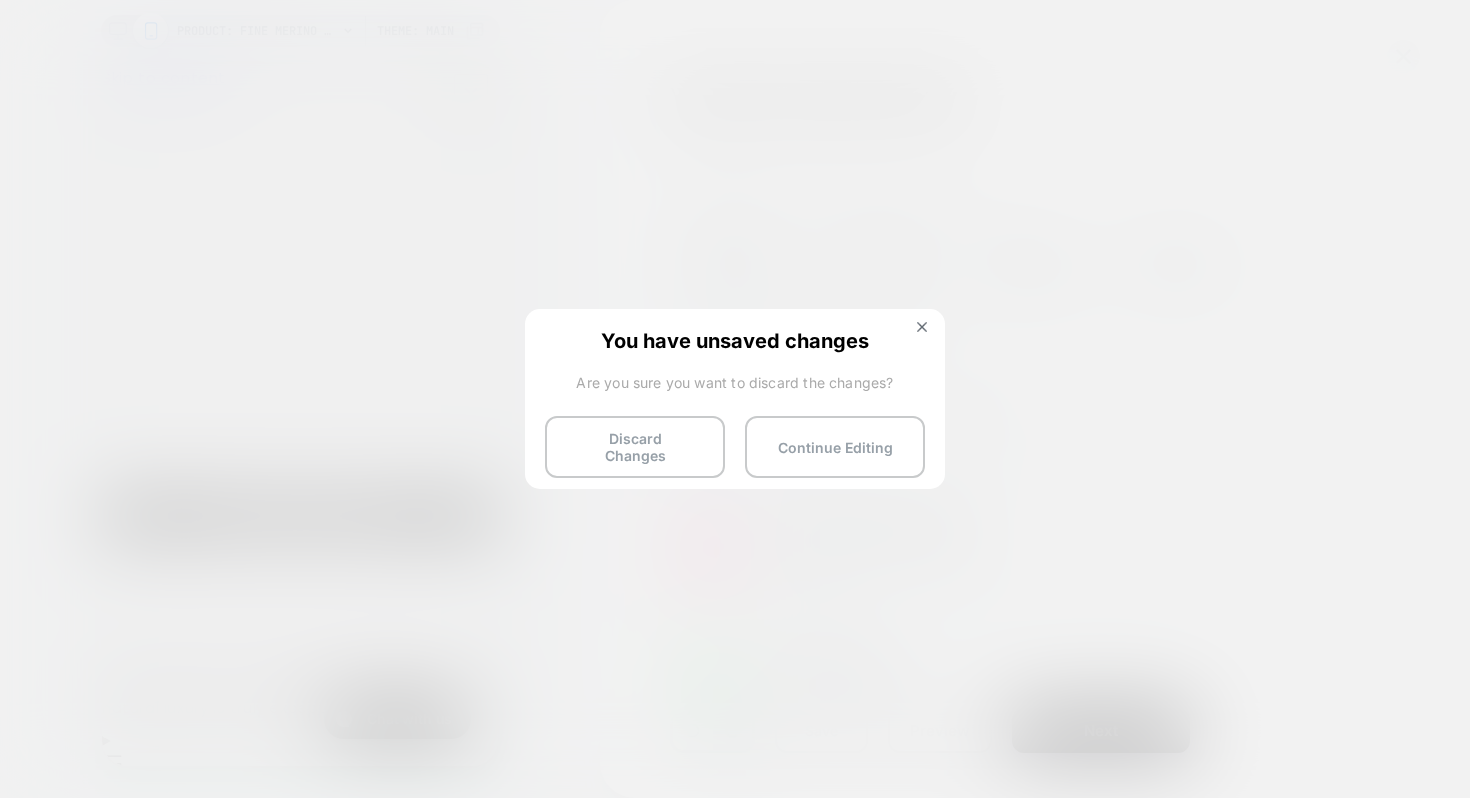 click on "You have unsaved changes Are you sure you want to discard the changes? Discard Changes Continue Editing" at bounding box center (735, 397) 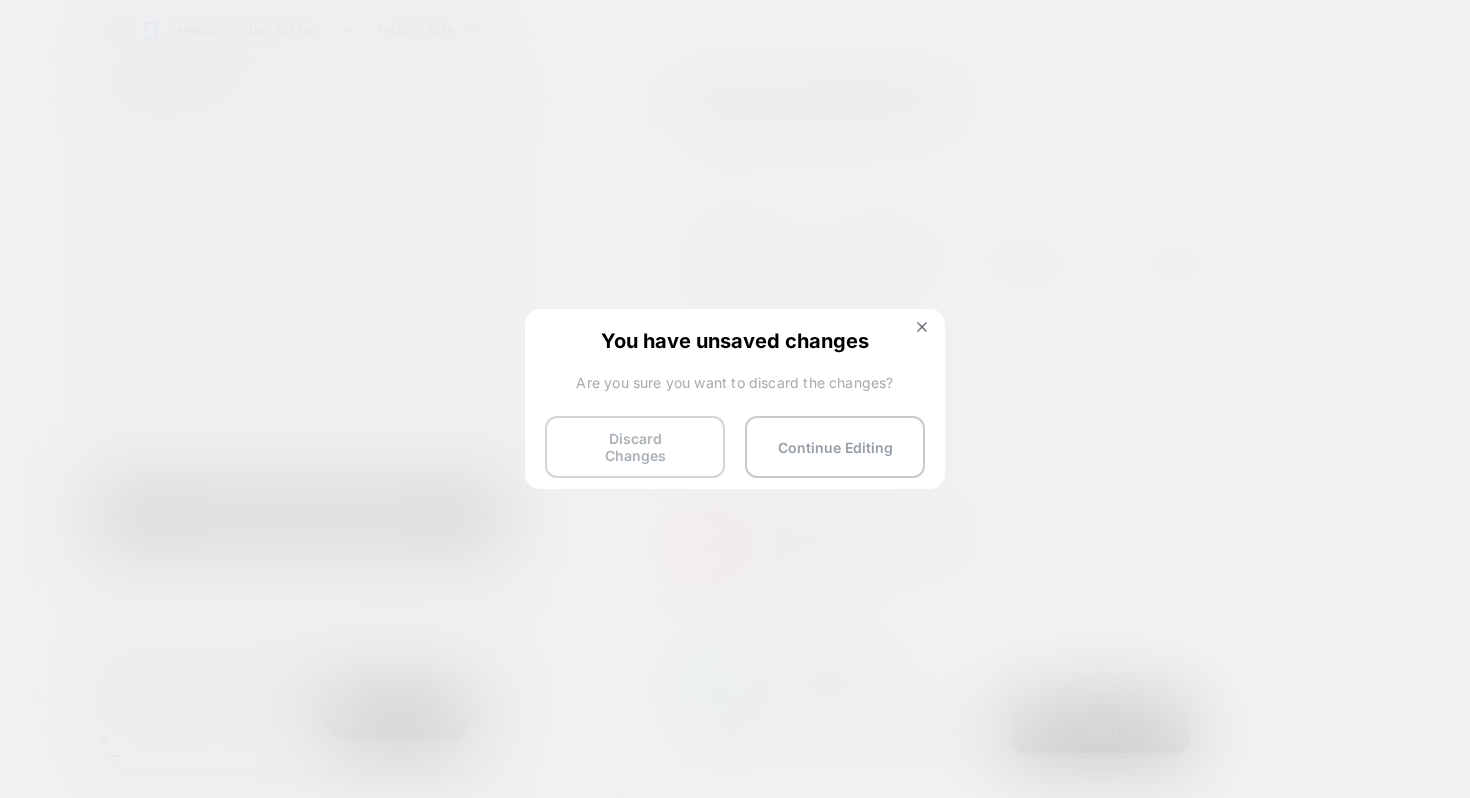 click on "Discard Changes" at bounding box center (635, 447) 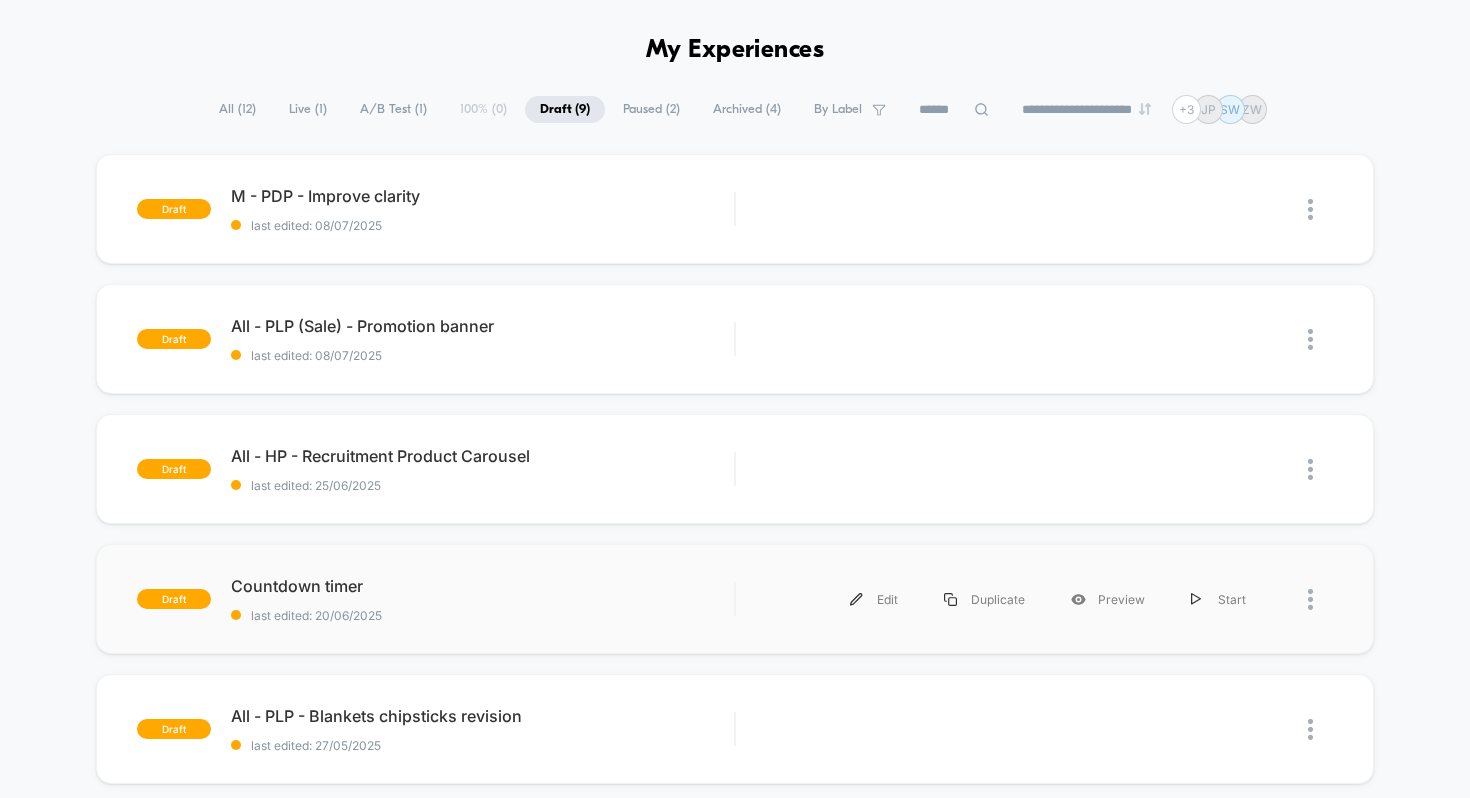 scroll, scrollTop: 0, scrollLeft: 0, axis: both 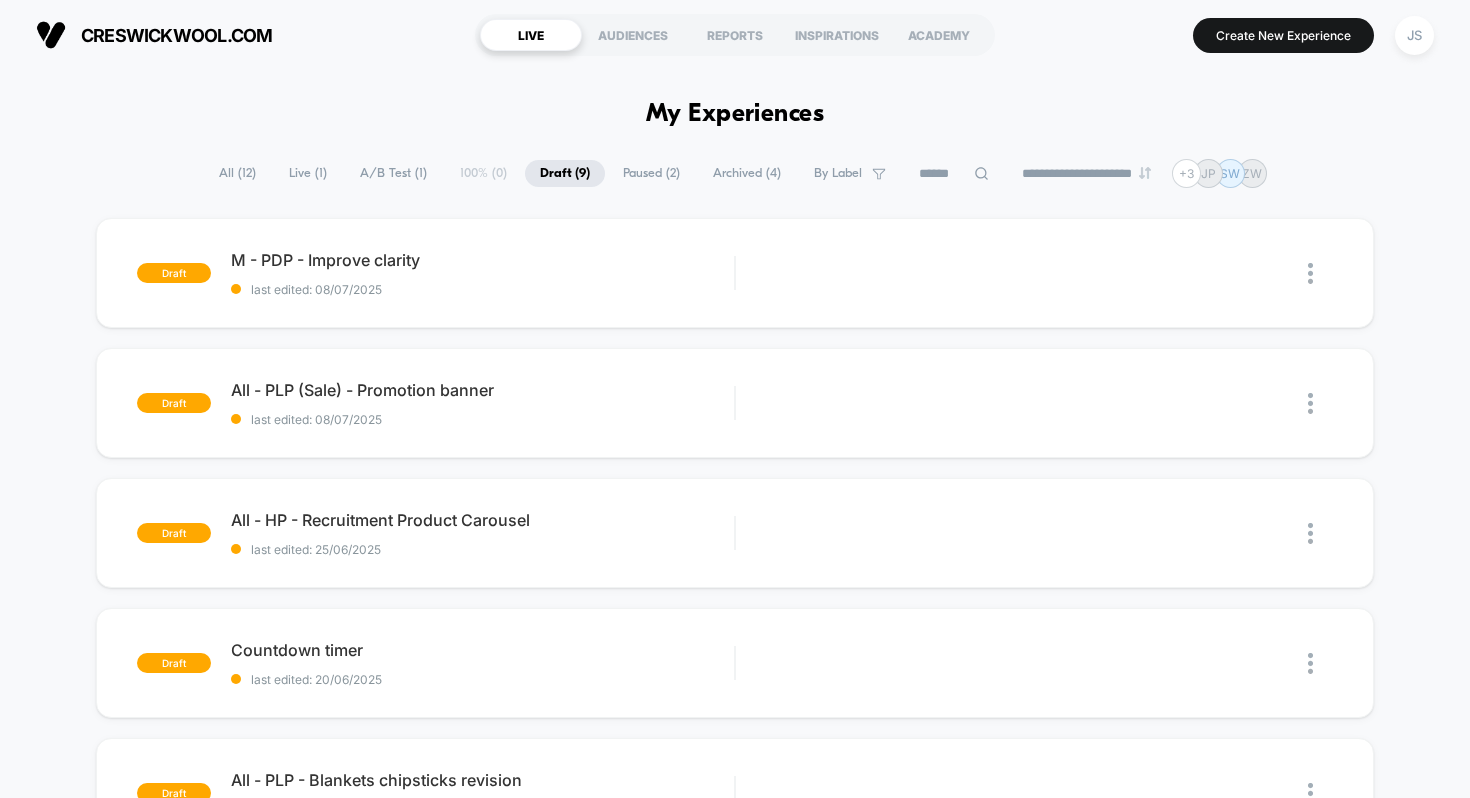 click on "Live ( 1 )" at bounding box center [308, 173] 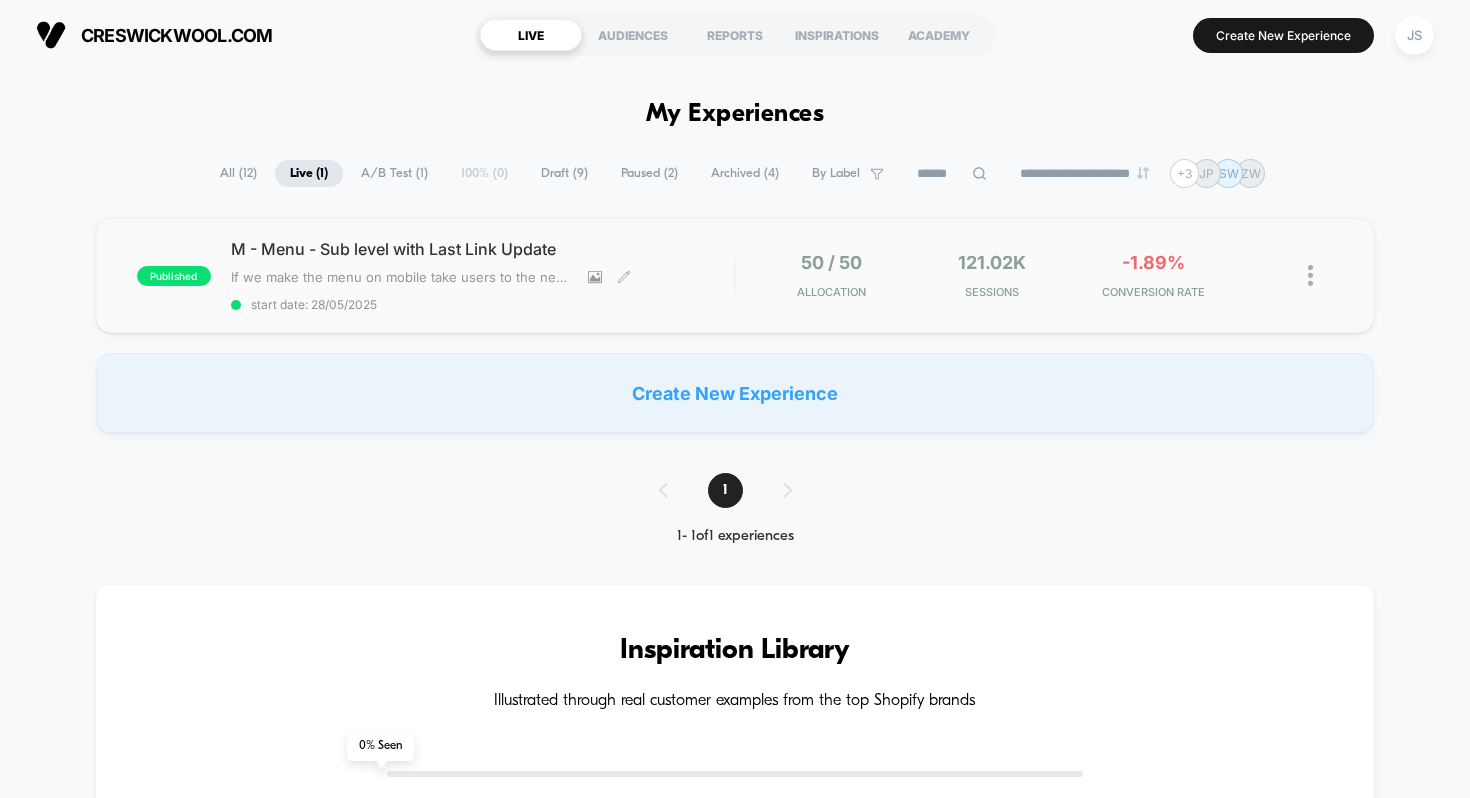 click on "M - Menu - Sub level with Last Link Update" at bounding box center [483, 249] 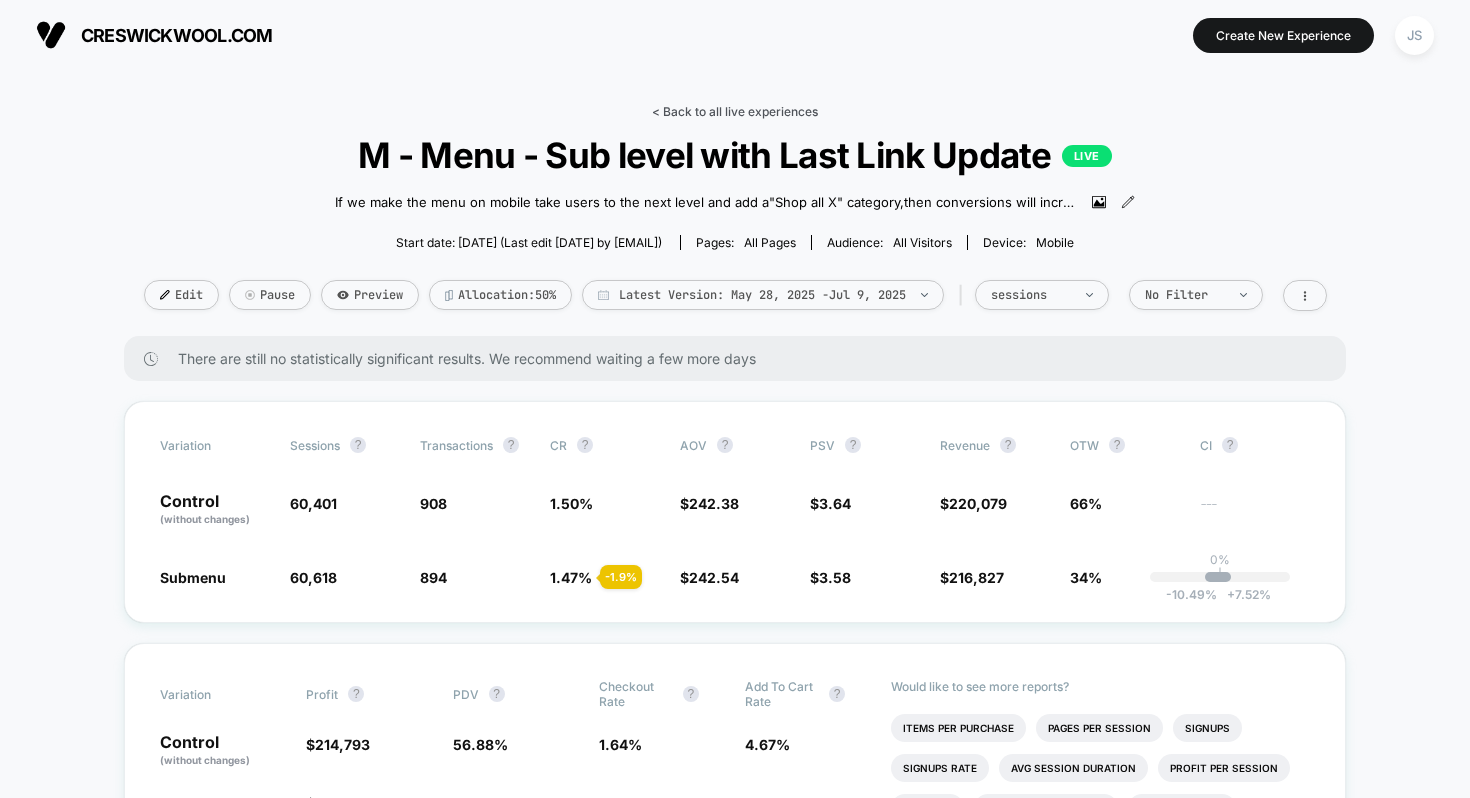 click on "< Back to all live experiences" at bounding box center [735, 111] 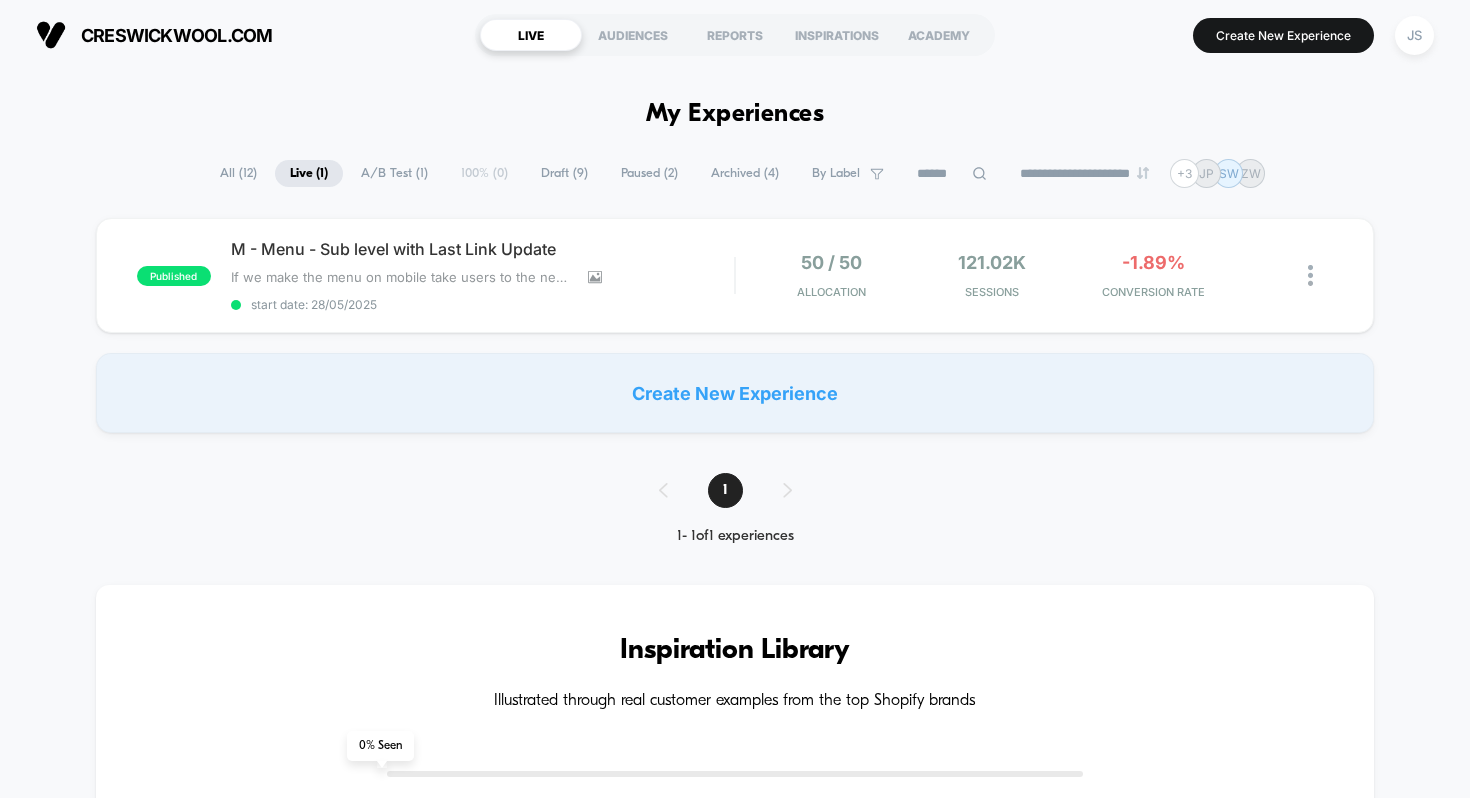 click on "Paused ( 2 )" at bounding box center [649, 173] 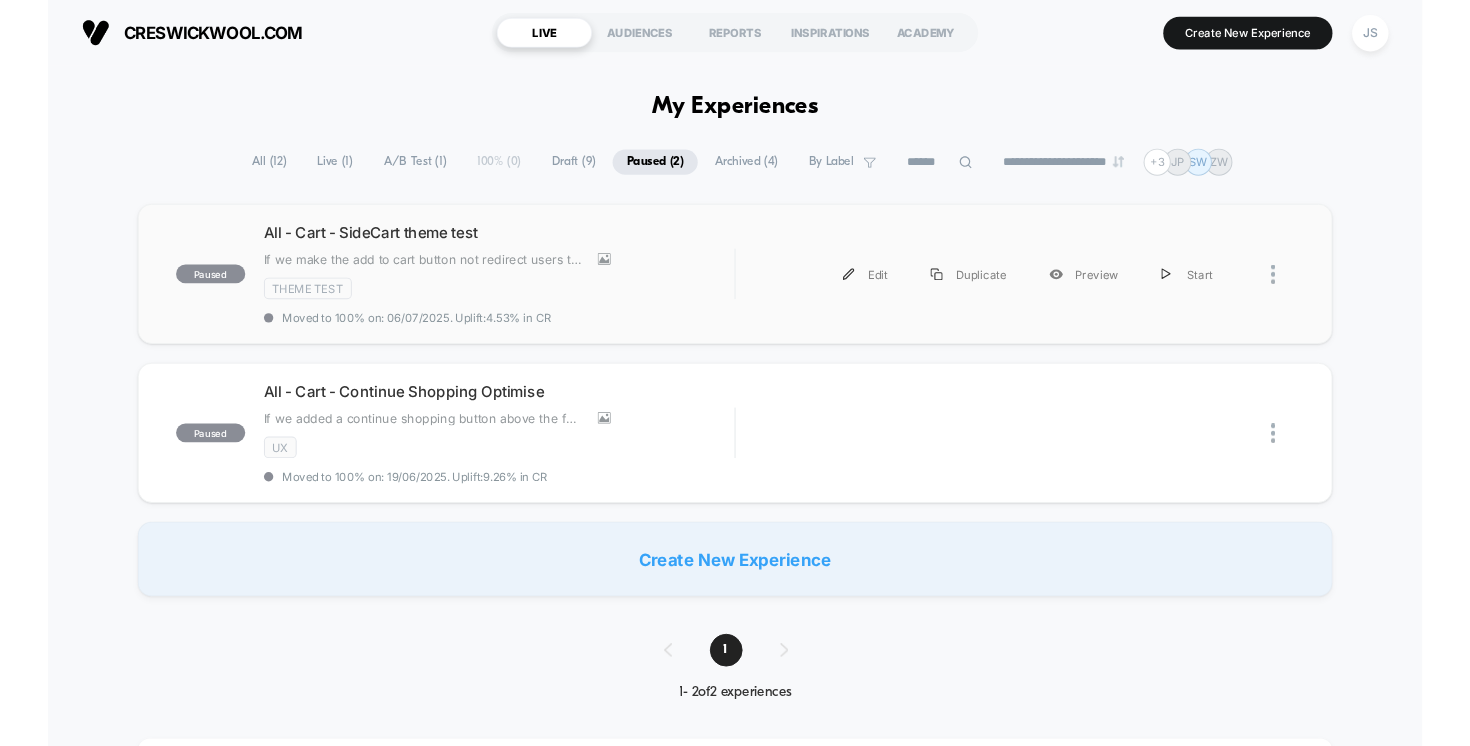 scroll, scrollTop: 15, scrollLeft: 0, axis: vertical 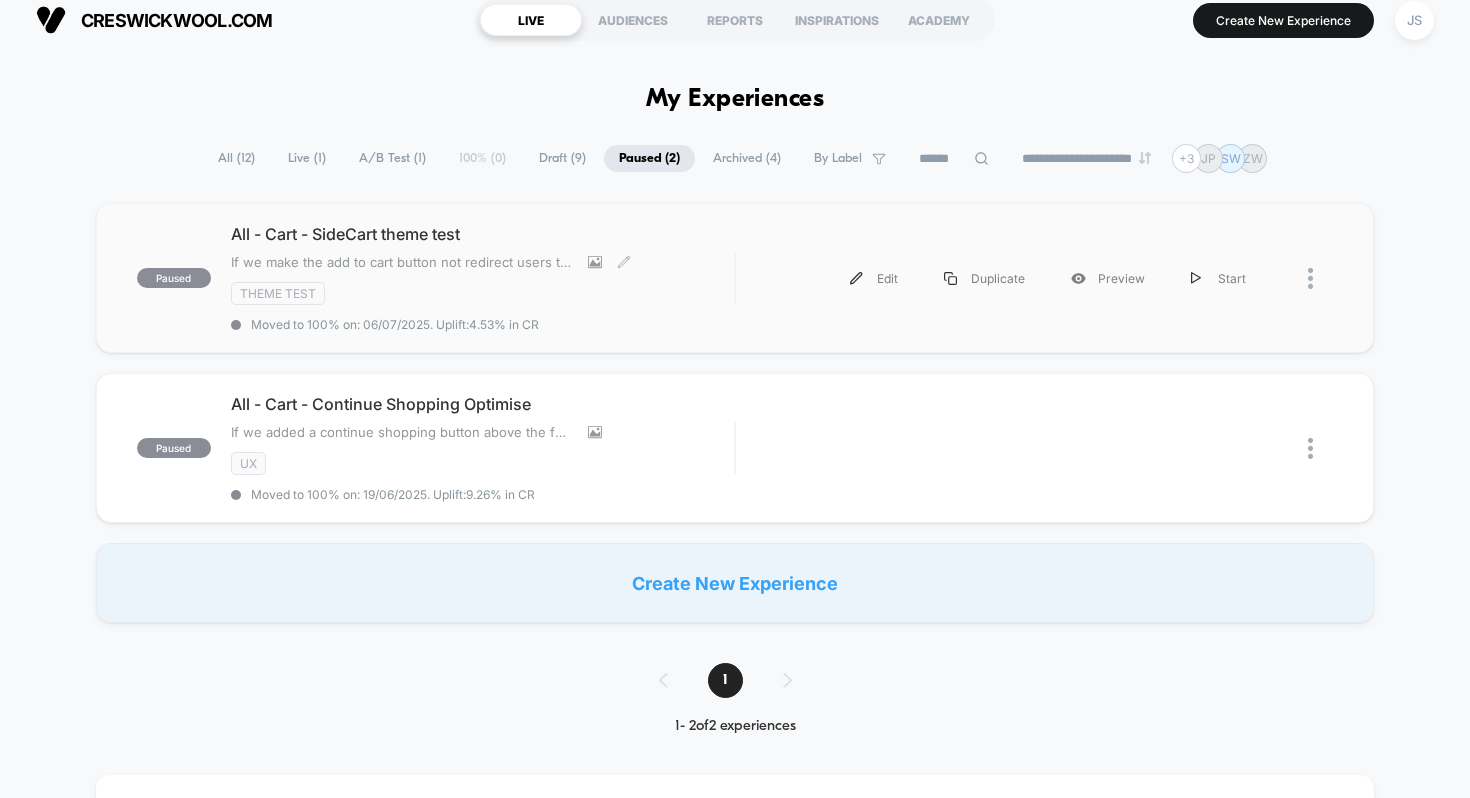 click on "All - Cart - SideCart theme test" at bounding box center [483, 234] 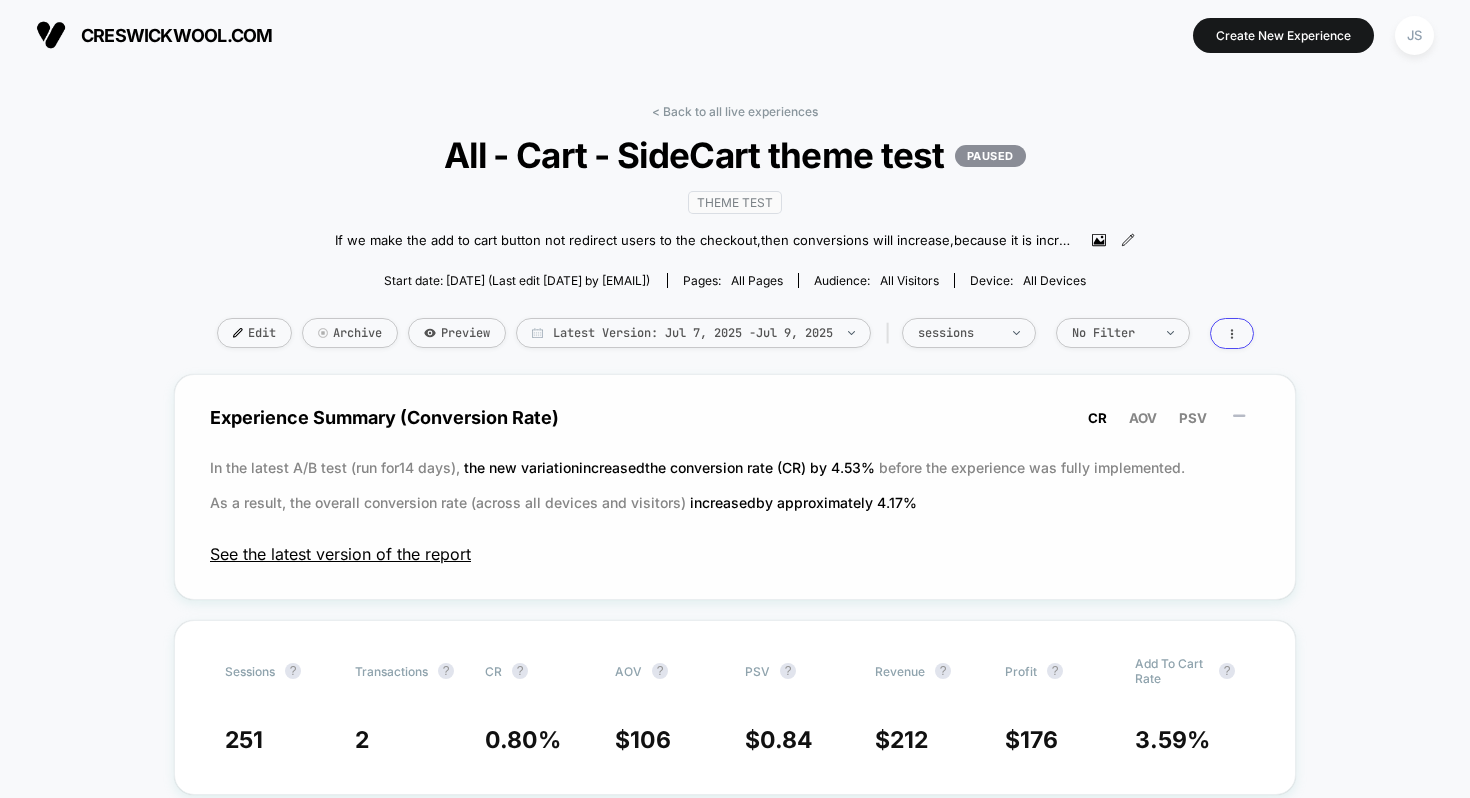 click on "See the latest version of the report" at bounding box center (735, 554) 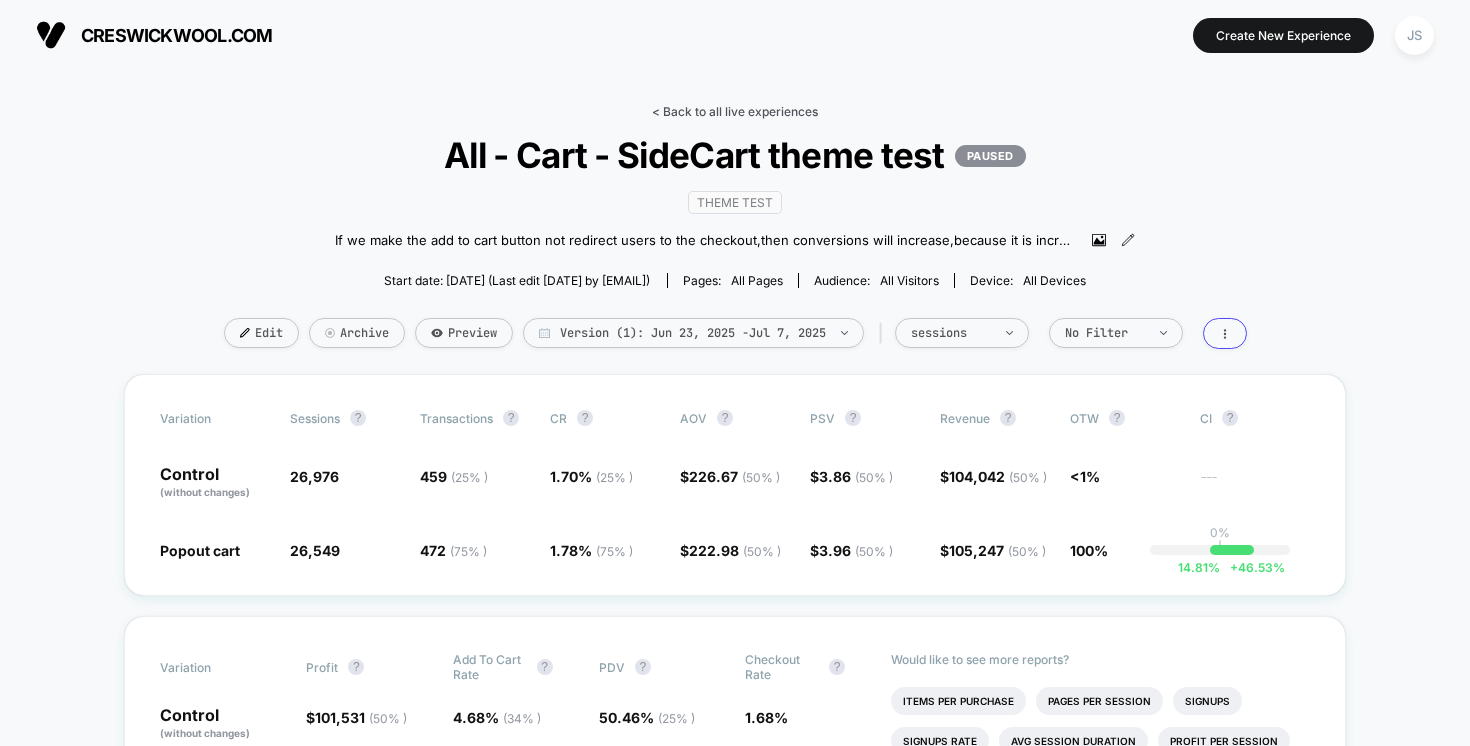 click on "< Back to all live experiences" at bounding box center [735, 111] 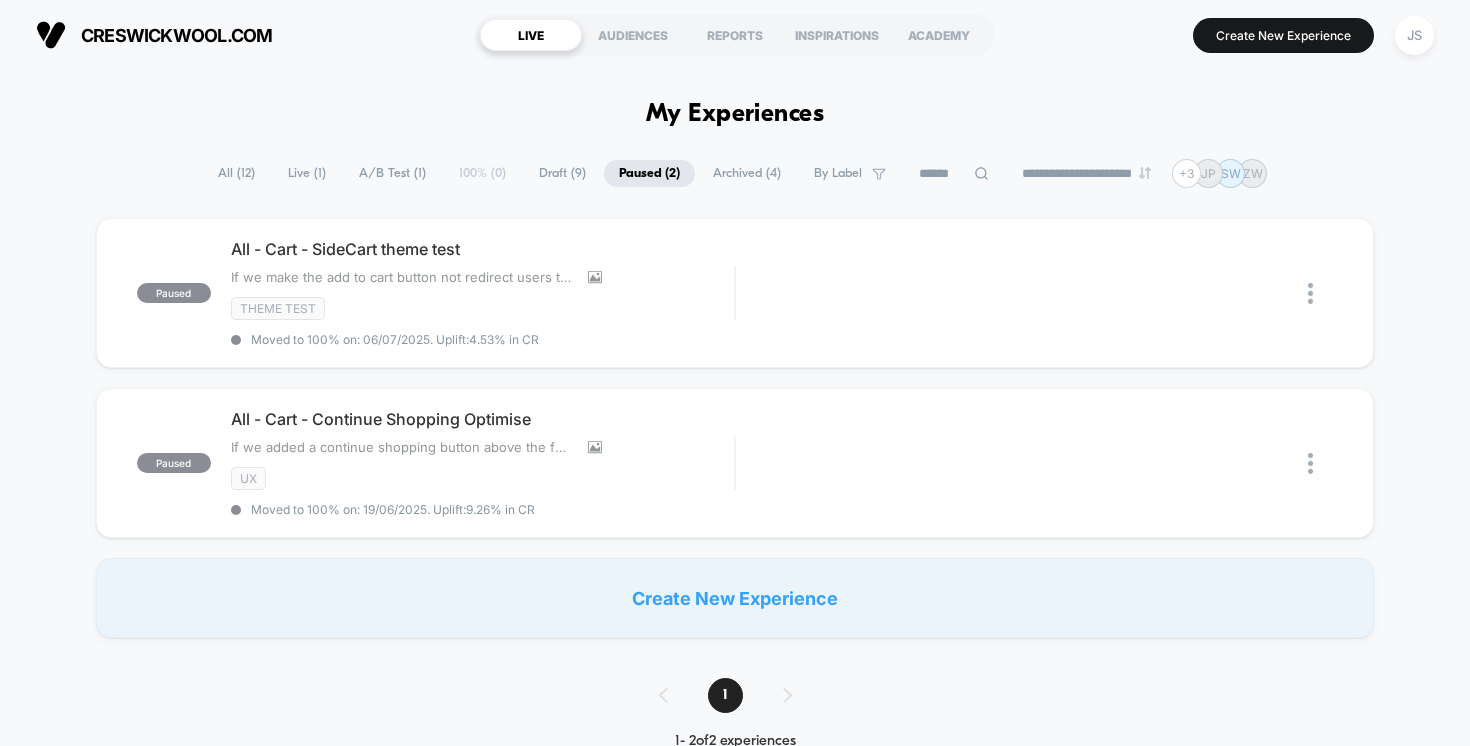 click on "Live ( 1 )" at bounding box center (307, 173) 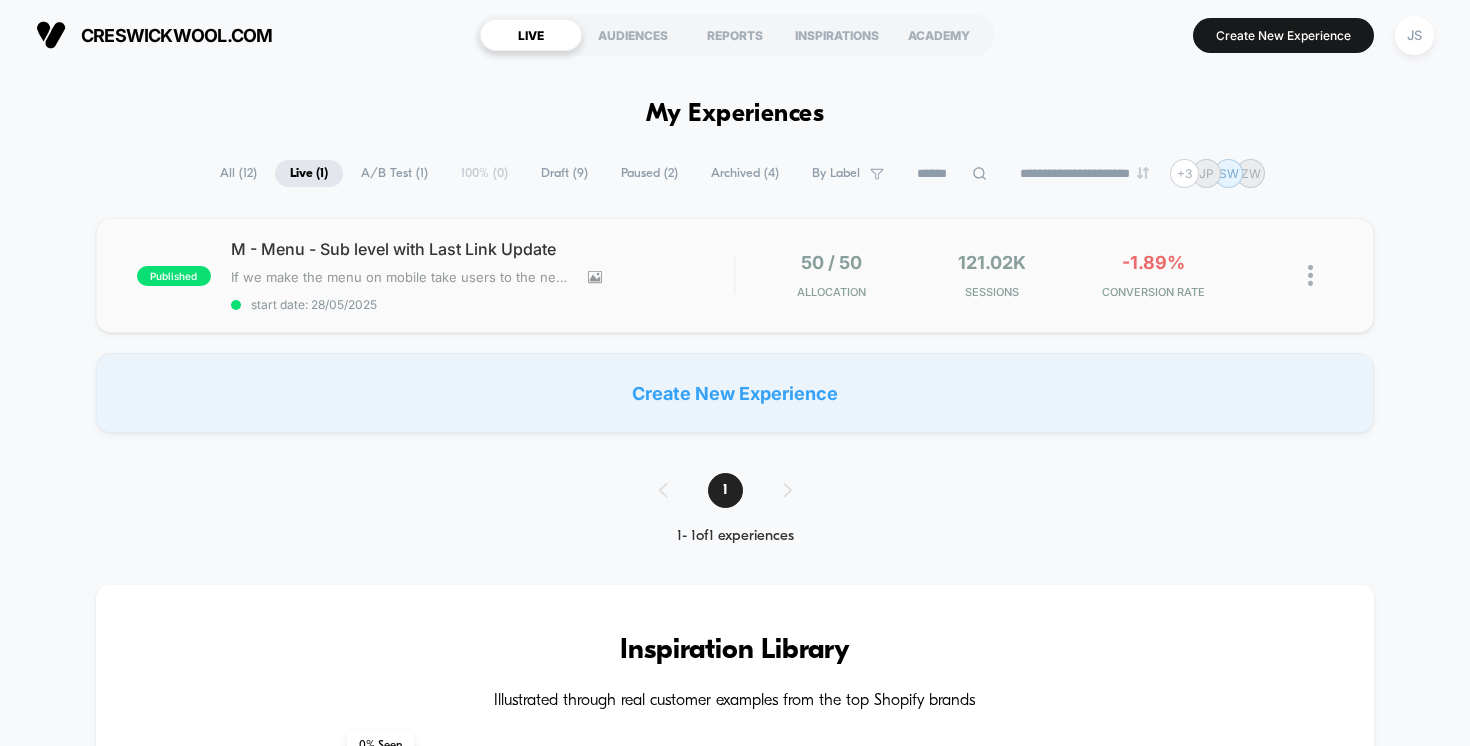 click on "published M - Menu - Sub level with Last Link Update If we  make the menu on mobile take users to the next level and add a"Shop all X" category, then  conversions  will  increase , because  users are able to find the product with greater ease, increasing the likelihood that they find what they're searching for .  Click to view images Click to edit experience details If we make the menu on mobile take users to the next level and add a"Shop all X" category,then conversions will increase,because users are able to find the product with greater ease, increasing the likelihood that they find what they're searching for.  start date: [DATE] 50 / 50 Allocation 121.02k Sessions -1.89% CONVERSION RATE" at bounding box center [735, 275] 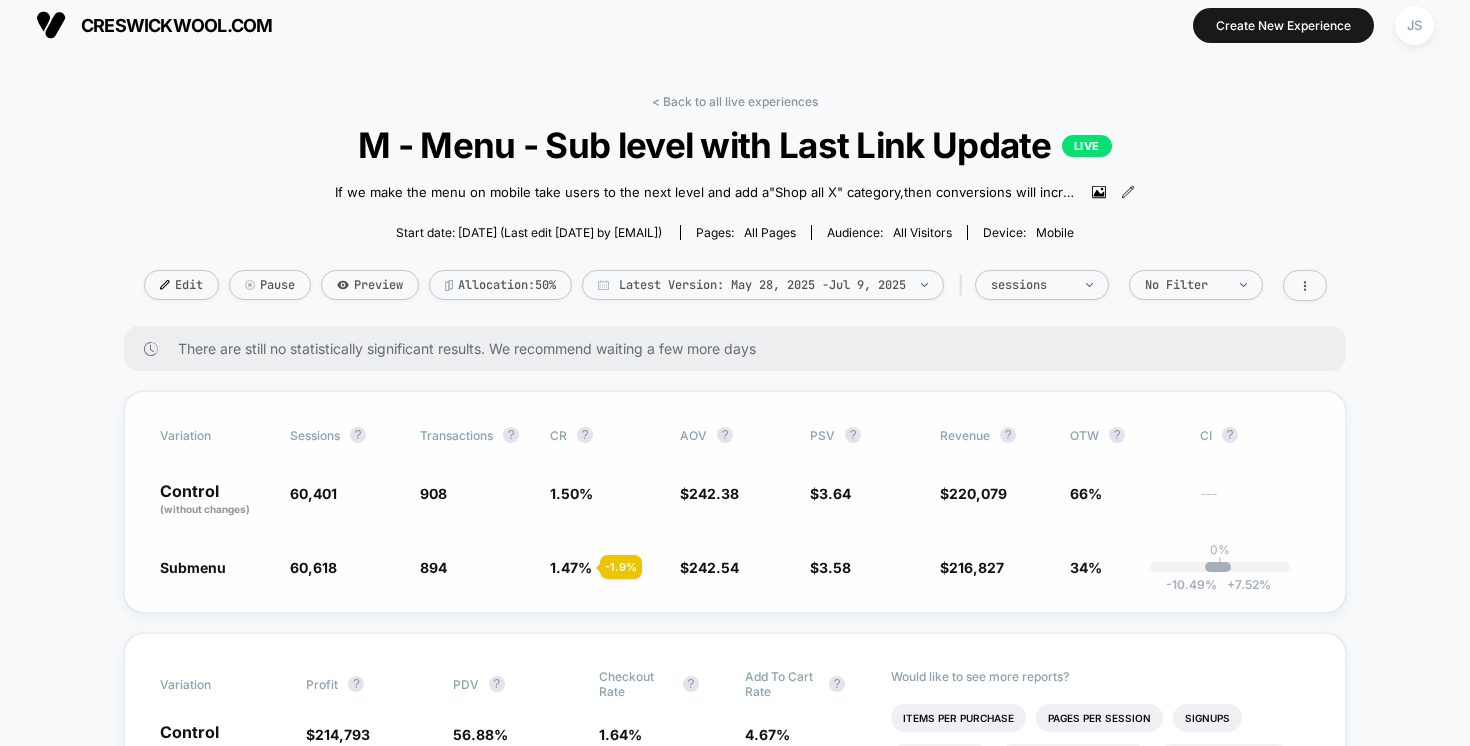 scroll, scrollTop: 0, scrollLeft: 0, axis: both 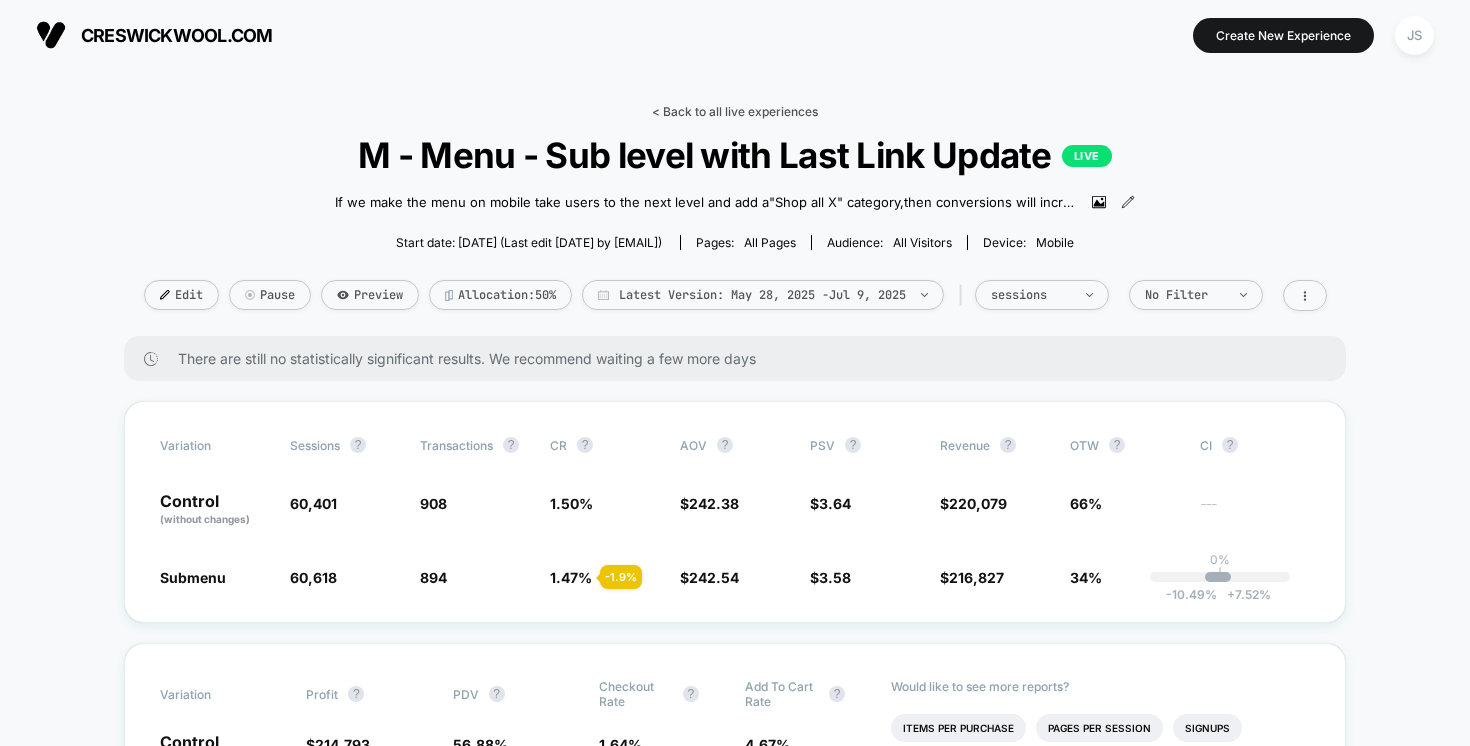 click on "< Back to all live experiences" at bounding box center [735, 111] 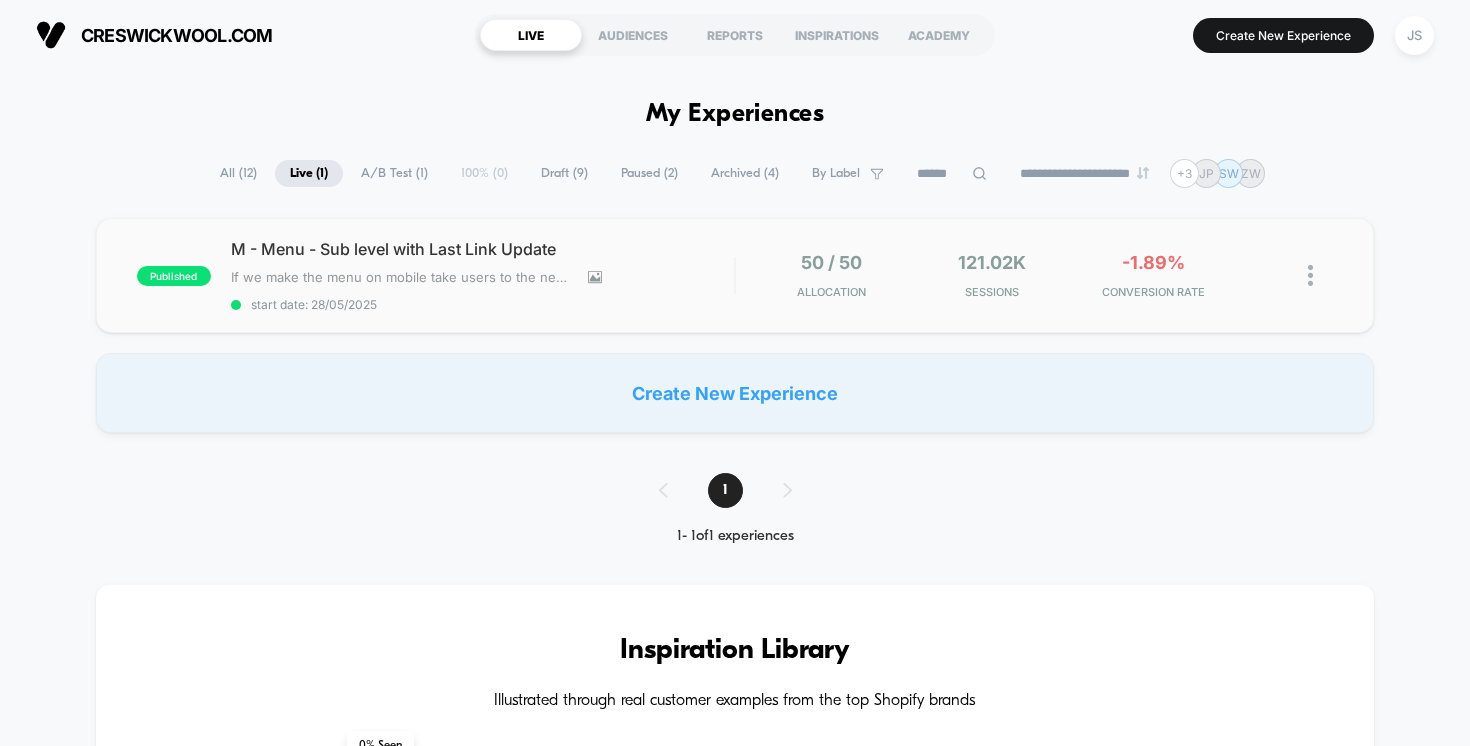 click on "published M - Menu - Sub level with Last Link Update If we  make the menu on mobile take users to the next level and add a"Shop all X" category, then  conversions  will  increase , because  users are able to find the product with greater ease, increasing the likelihood that they find what they're searching for .  Click to view images Click to edit experience details If we make the menu on mobile take users to the next level and add a"Shop all X" category,then conversions will increase,because users are able to find the product with greater ease, increasing the likelihood that they find what they're searching for.  start date: [DATE] 50 / 50 Allocation 121.02k Sessions -1.89% CONVERSION RATE" at bounding box center (735, 275) 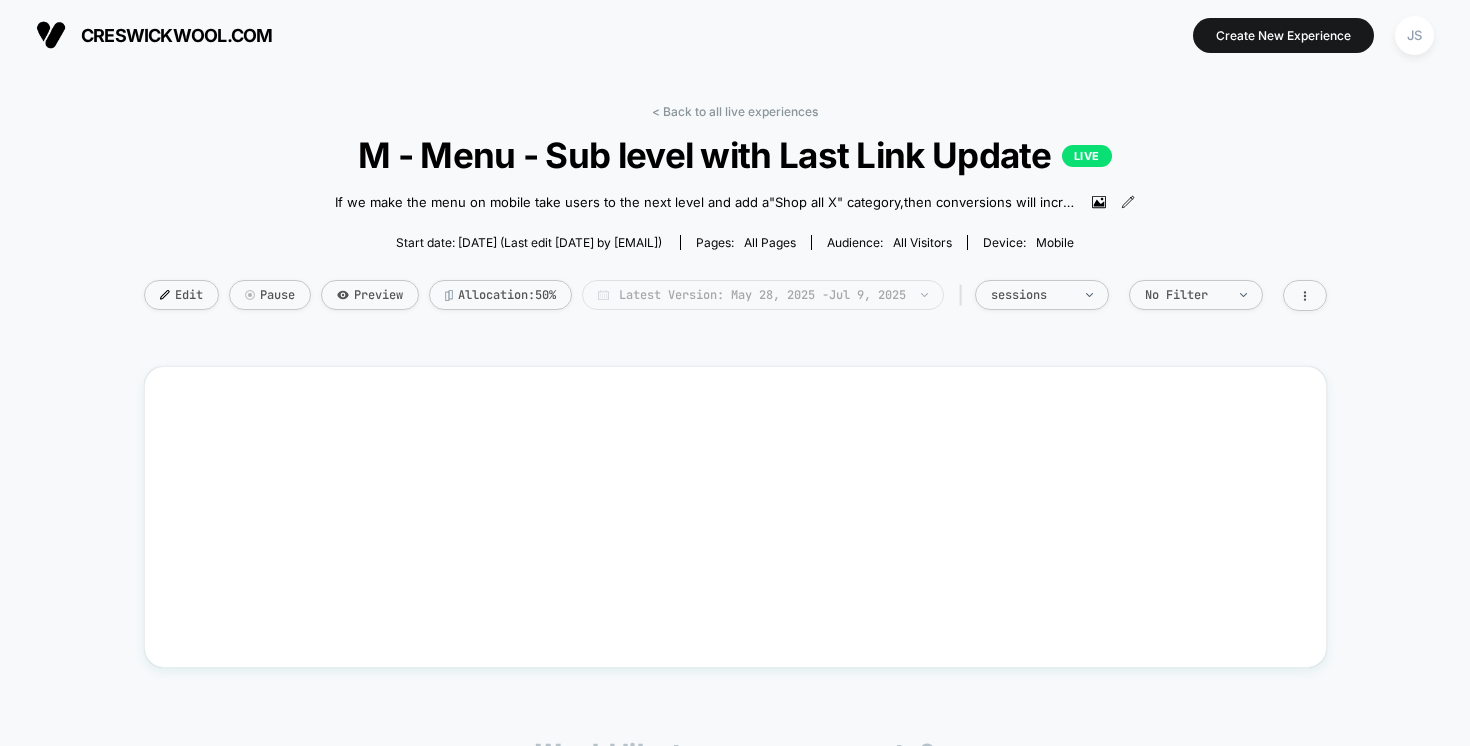 click on "Latest Version:     [DATE]    -    [DATE]    |   sessions   No Filter Variation Sessions ? Transactions ? CR ? AOV ? PSV ? Revenue ? OTW ? CI ?" at bounding box center (763, 295) 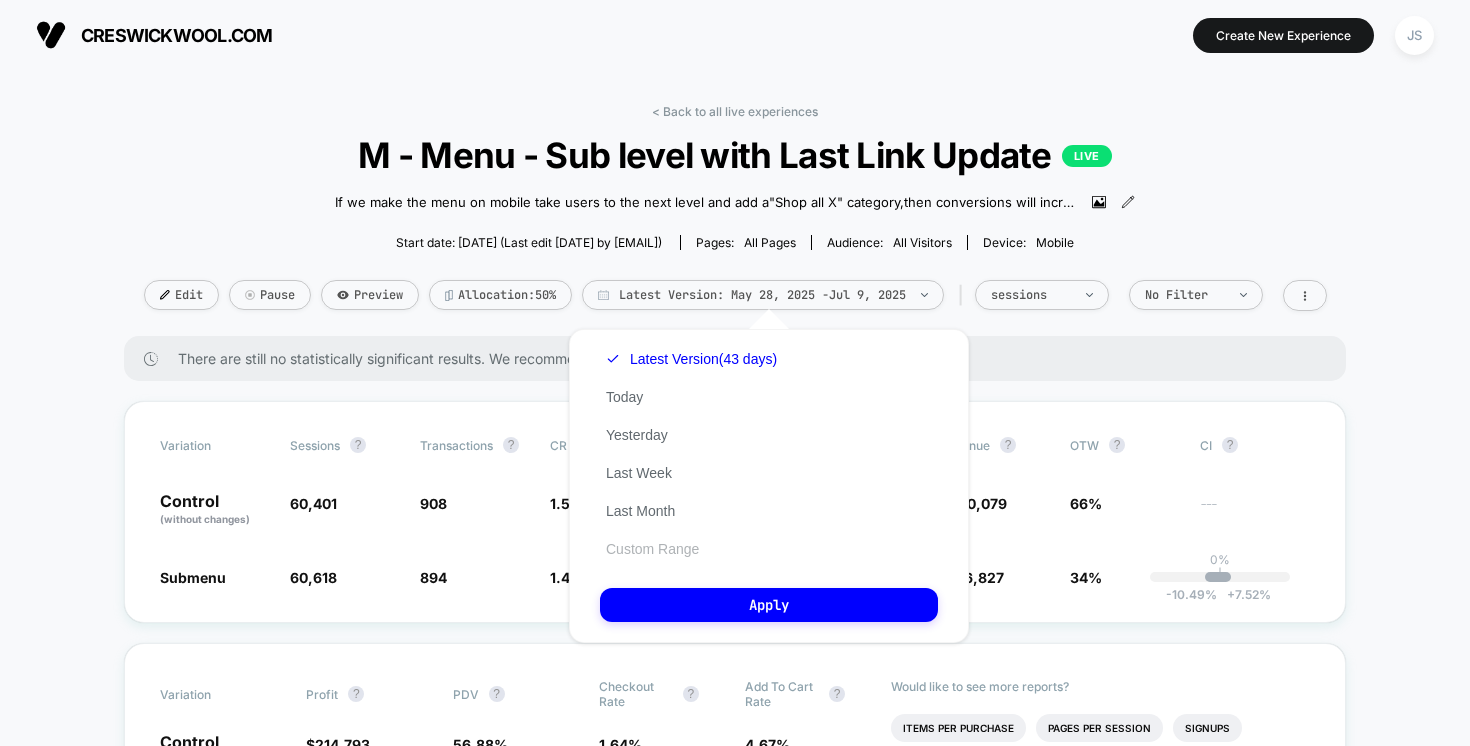 click on "Custom Range" at bounding box center (652, 549) 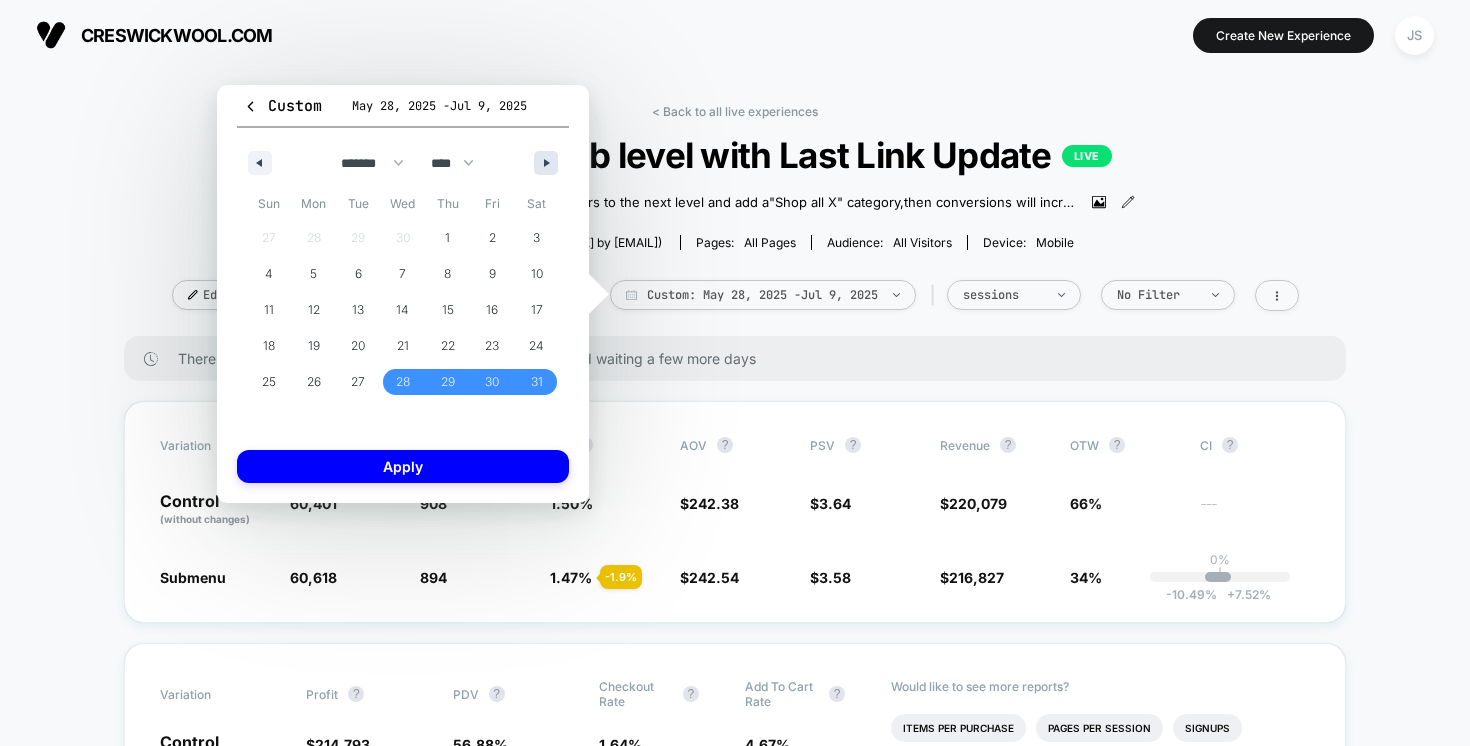 click at bounding box center [546, 163] 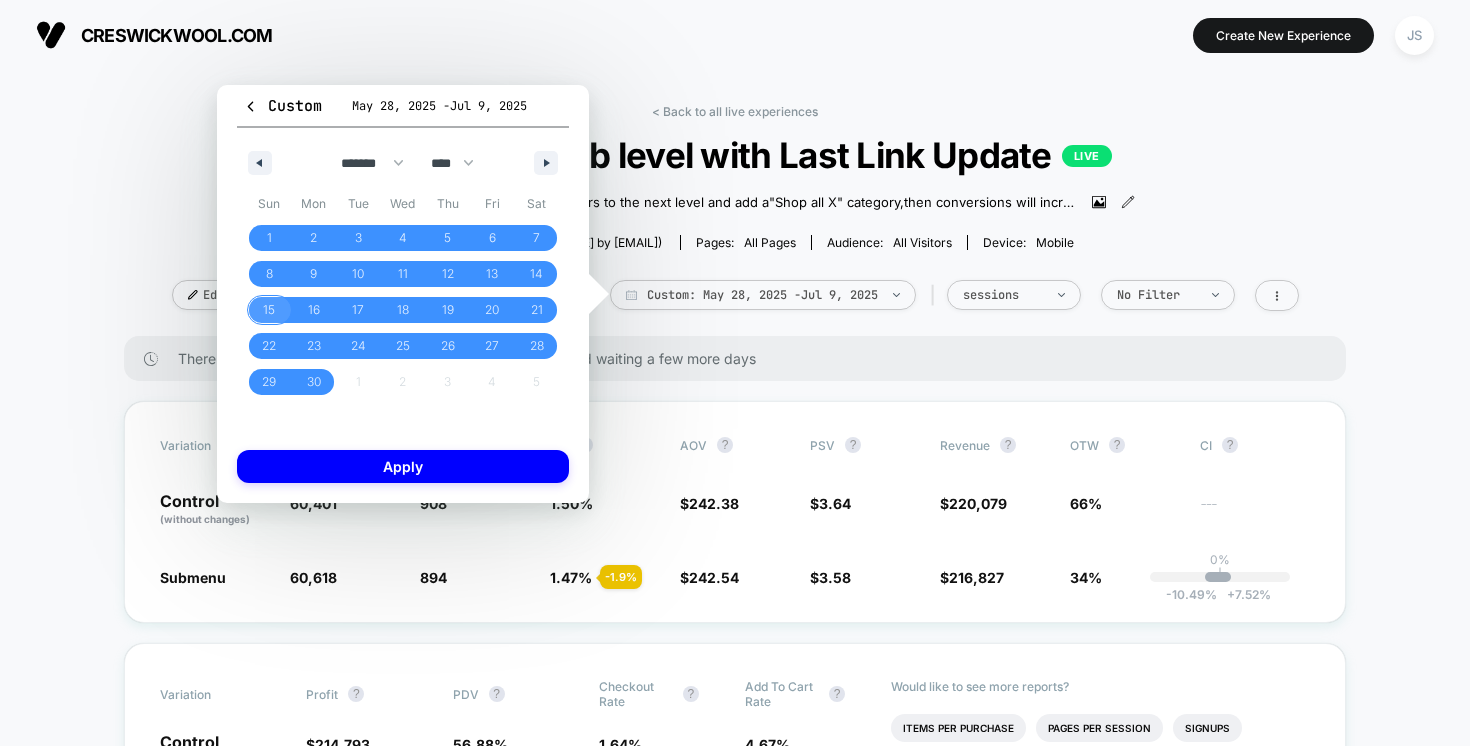click on "15" at bounding box center (269, 310) 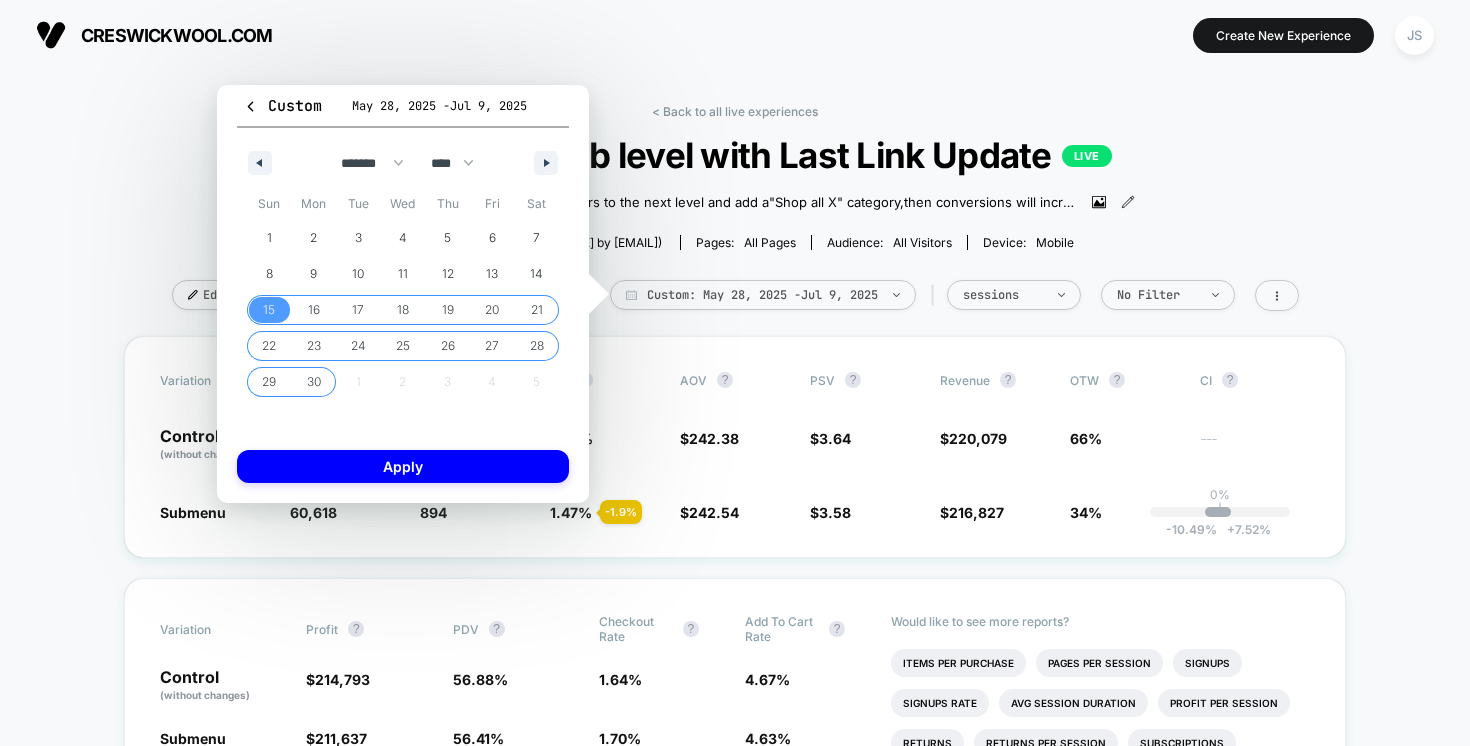 click on "30" at bounding box center [314, 382] 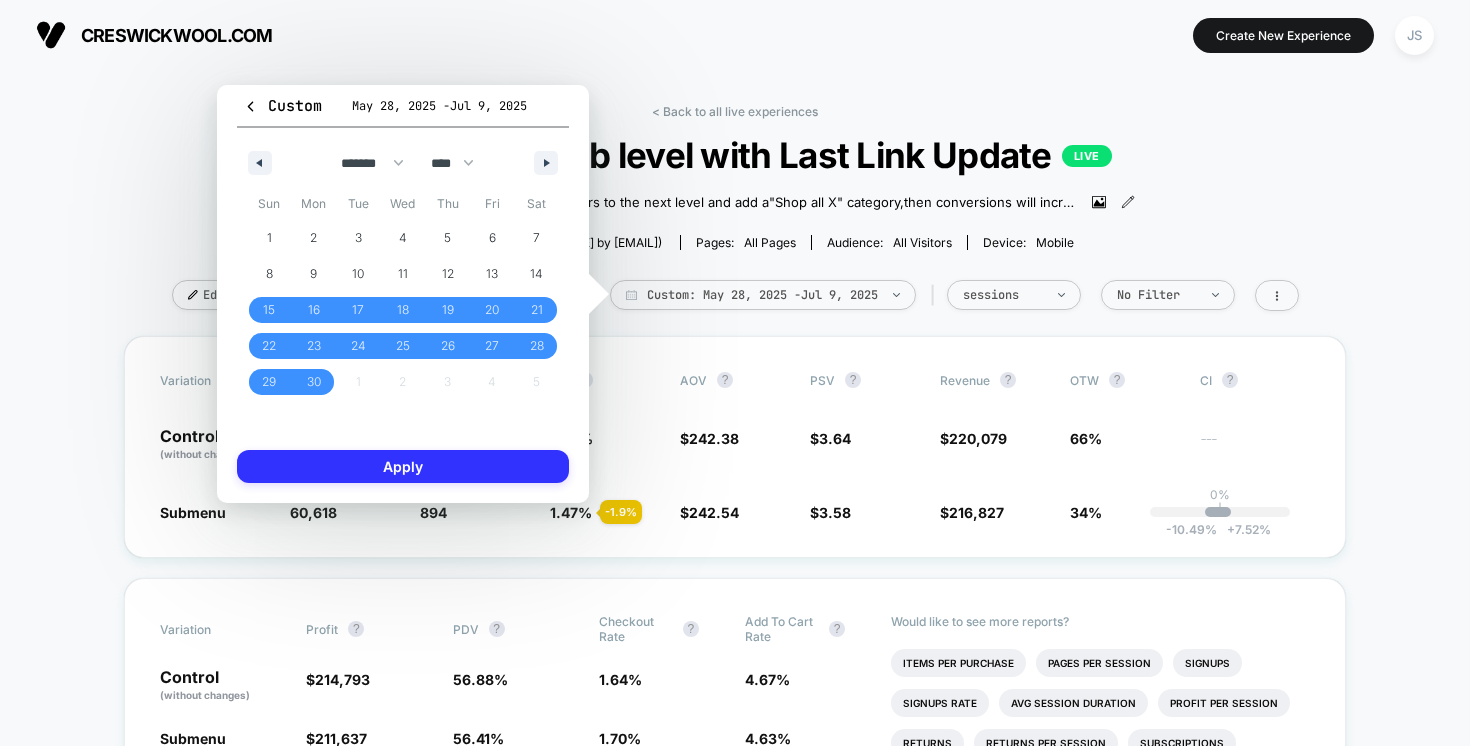 click on "Apply" at bounding box center (403, 466) 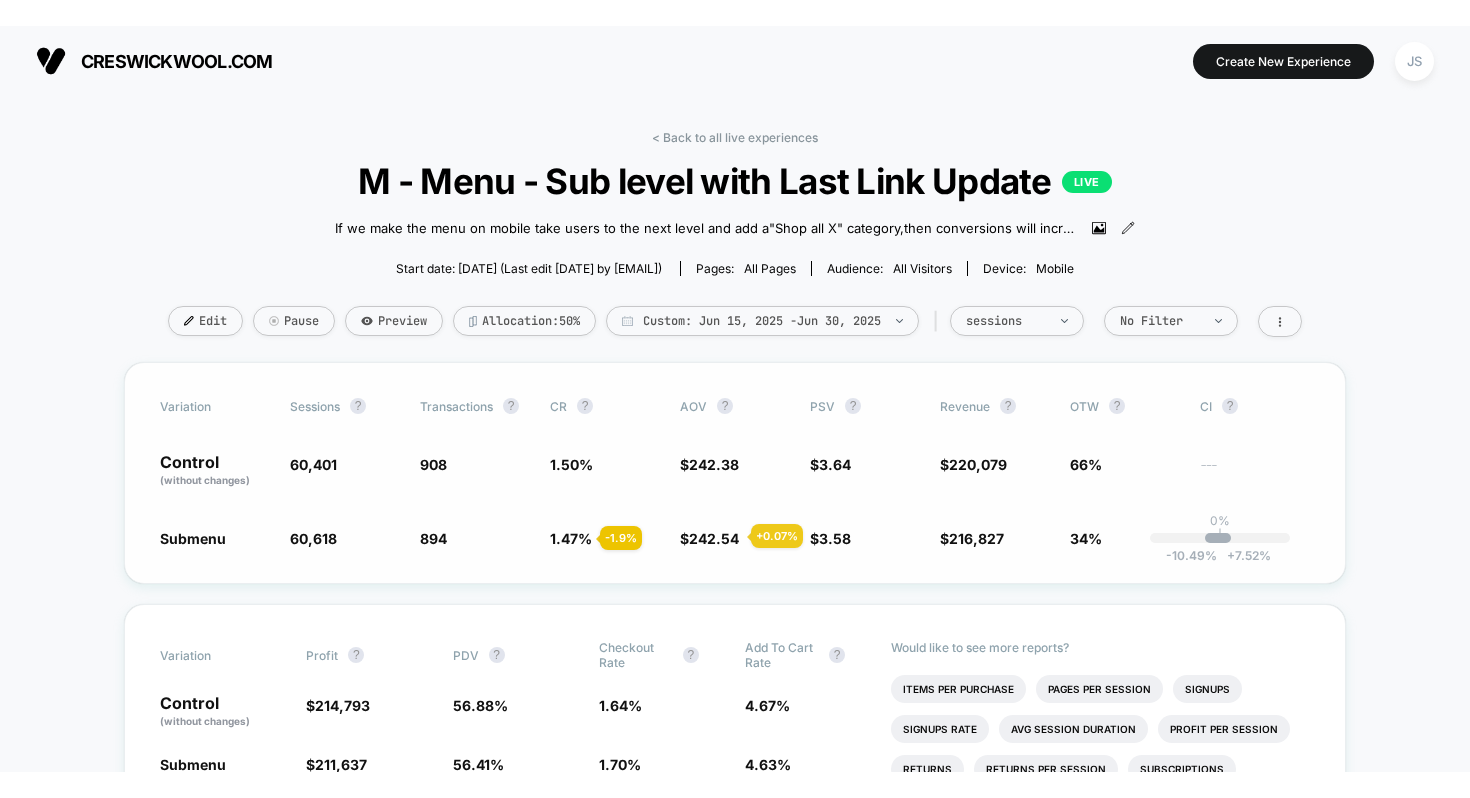 scroll, scrollTop: 83, scrollLeft: 0, axis: vertical 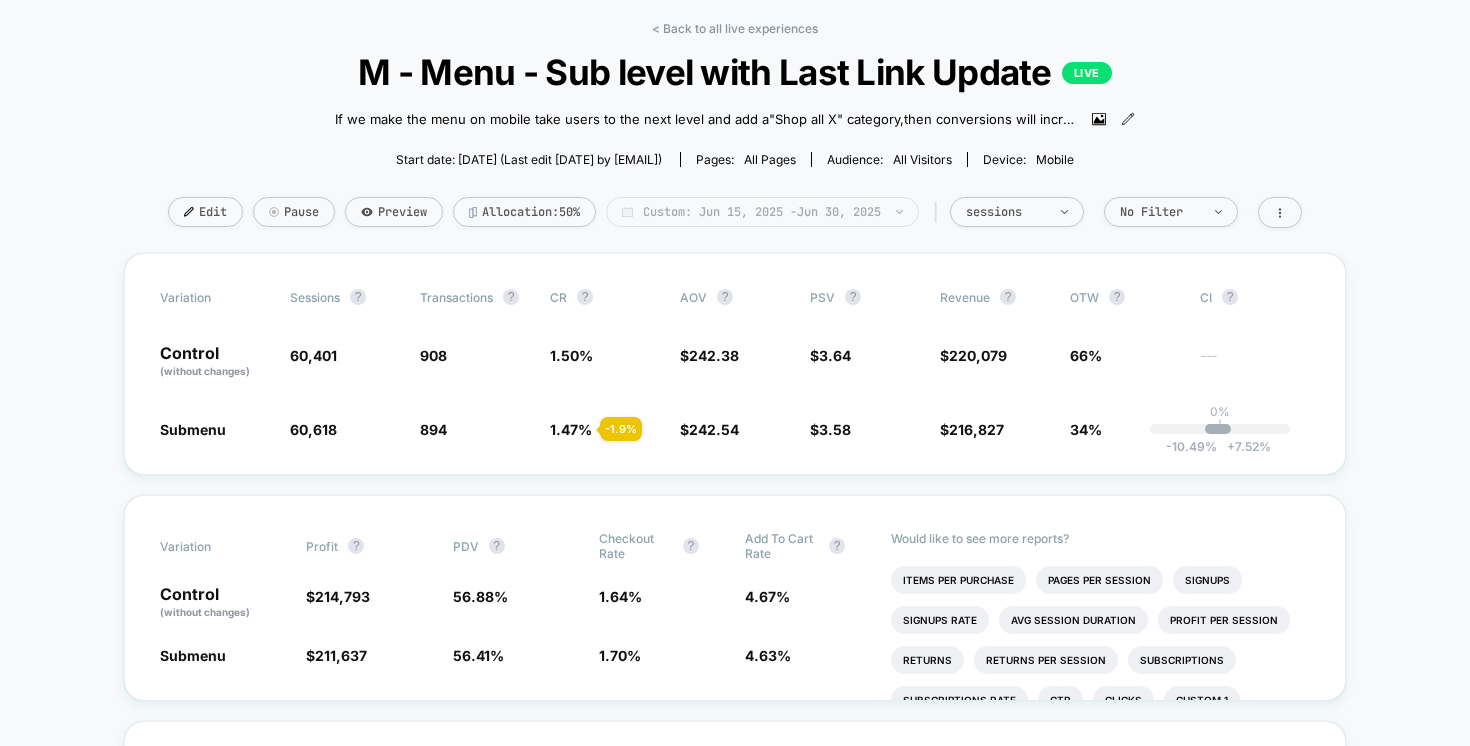 click on "Custom:     [DATE]    -    [DATE]    |   sessions   No Filter Variation Sessions ? Transactions ? CR ? AOV ? PSV ? Revenue ? OTW ? CI ?" at bounding box center (762, 212) 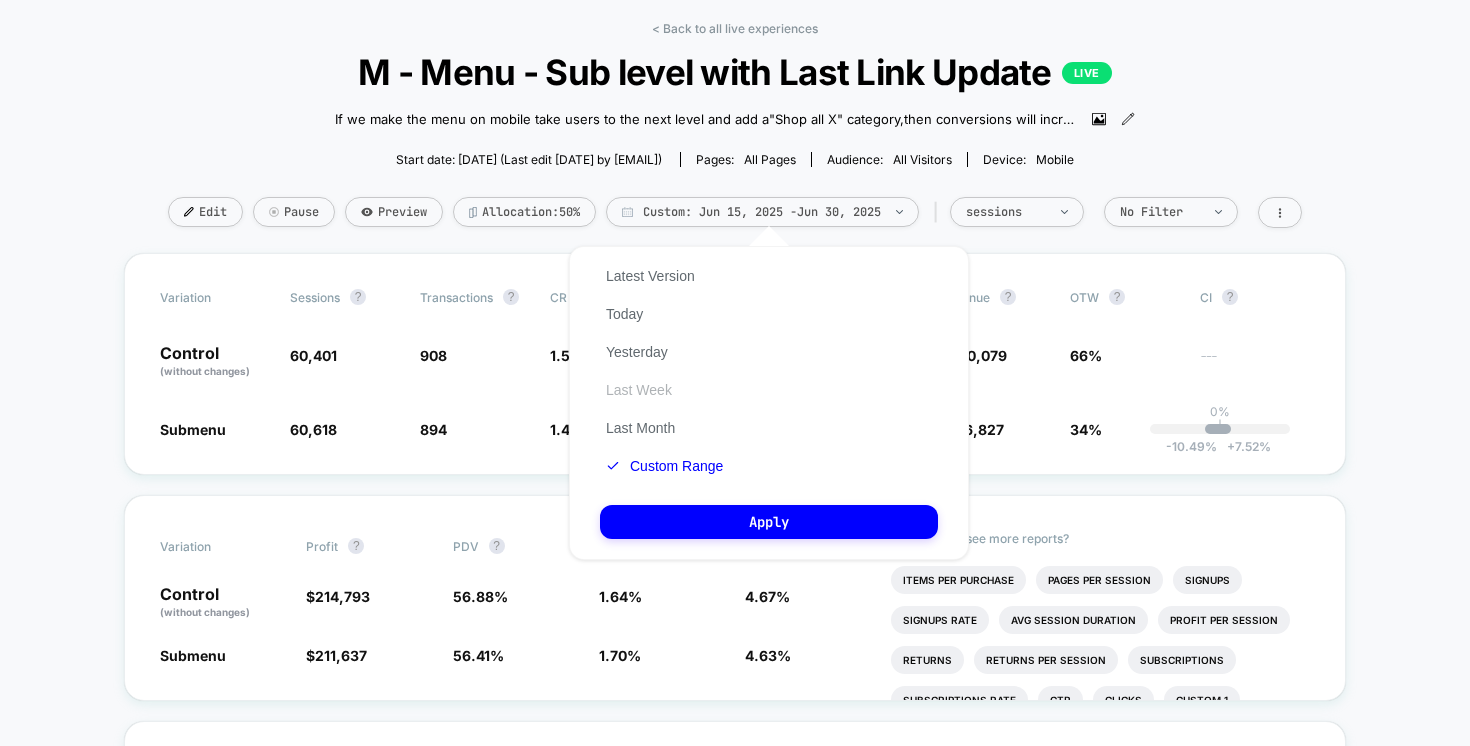 click on "Last Week" at bounding box center [639, 390] 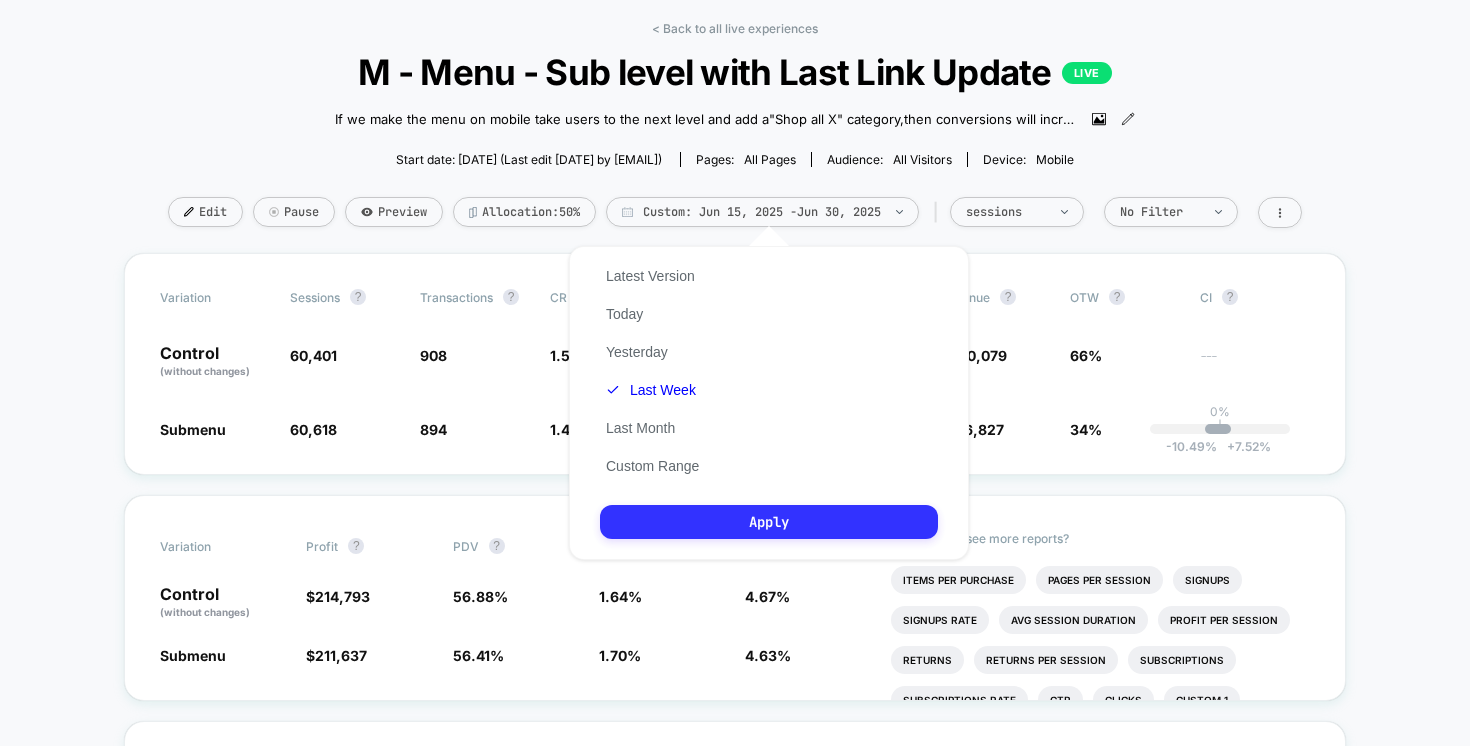 click on "Apply" at bounding box center (769, 522) 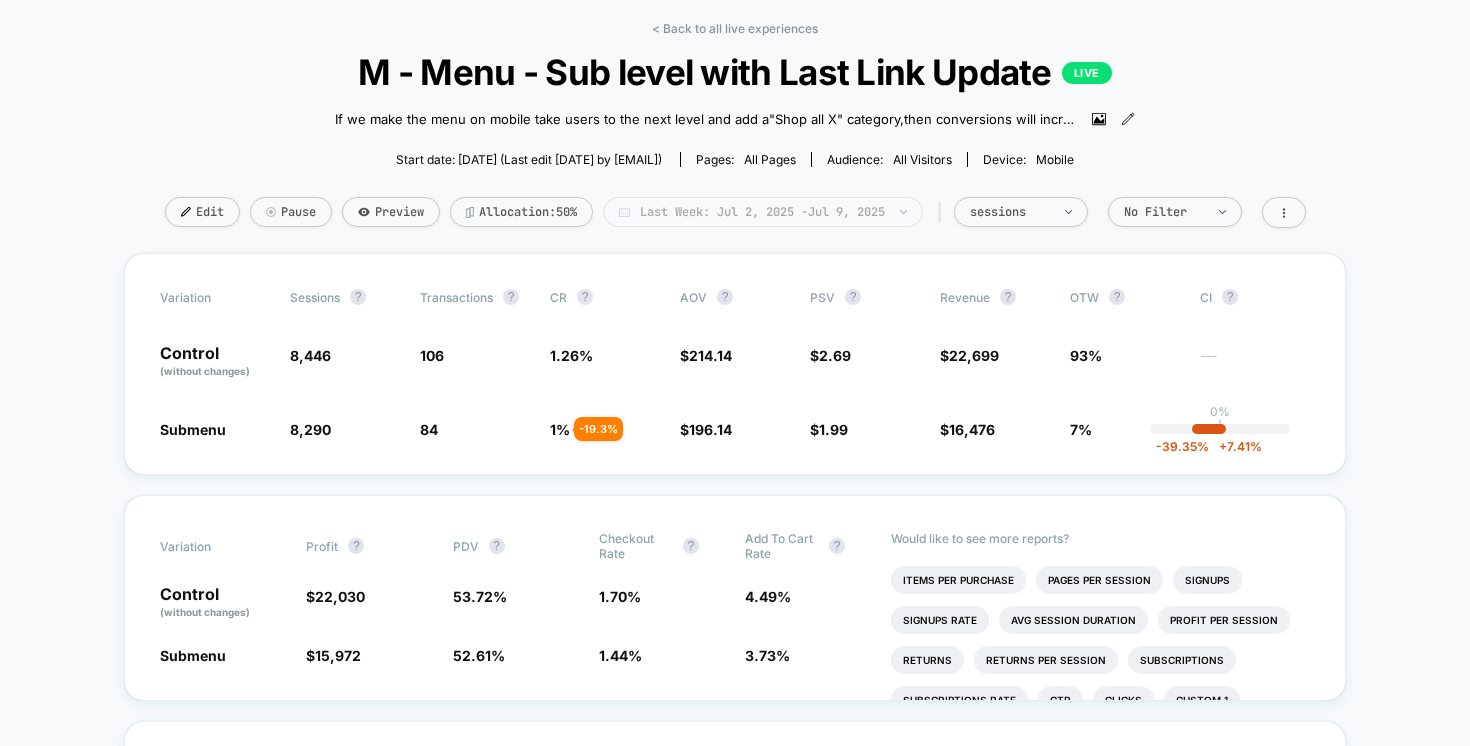 click on "Last Week:     [DATE]    -    [DATE]    |   sessions   No Filter Variation Sessions ? Transactions ? CR ? AOV ? PSV ? Revenue ? OTW ? CI ?" at bounding box center (763, 212) 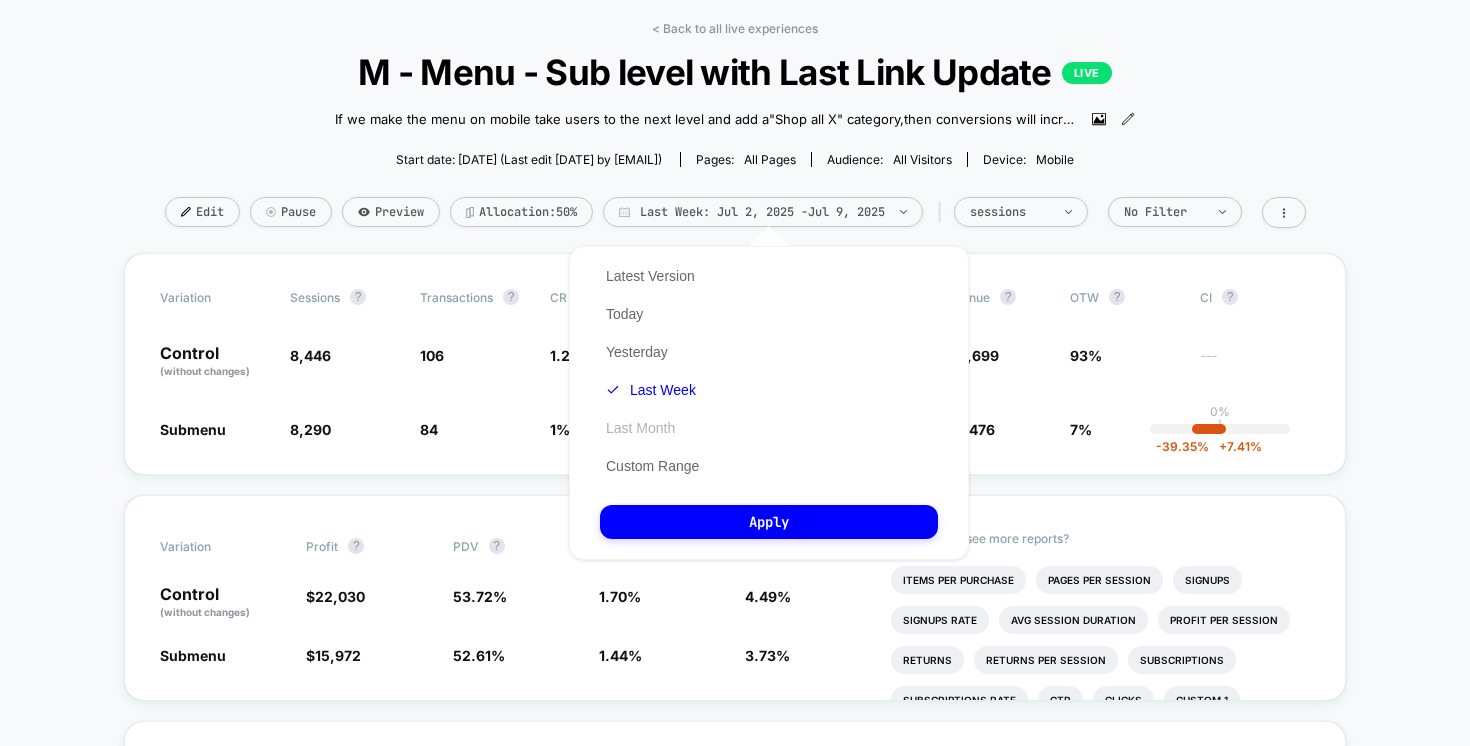 click on "Last Month" at bounding box center (640, 428) 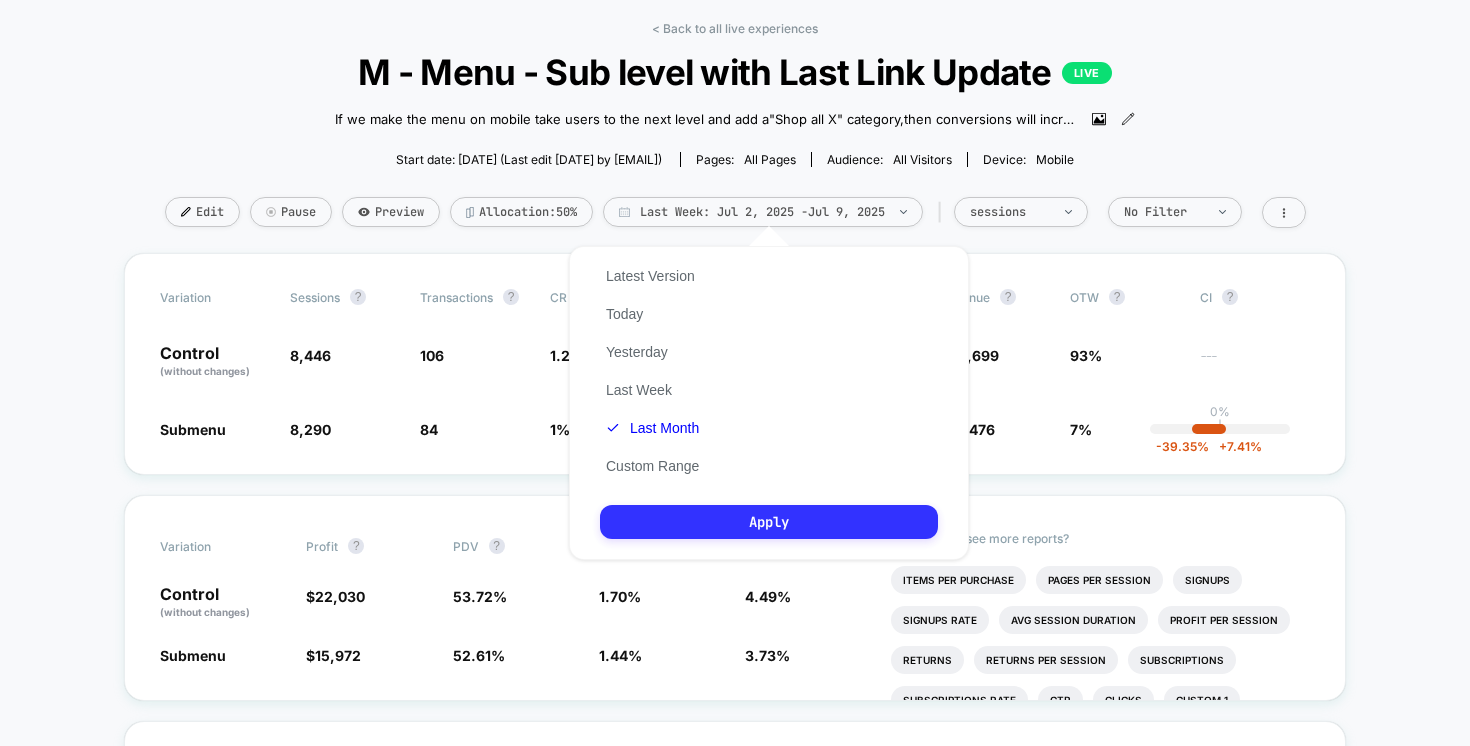 click on "Apply" at bounding box center (769, 522) 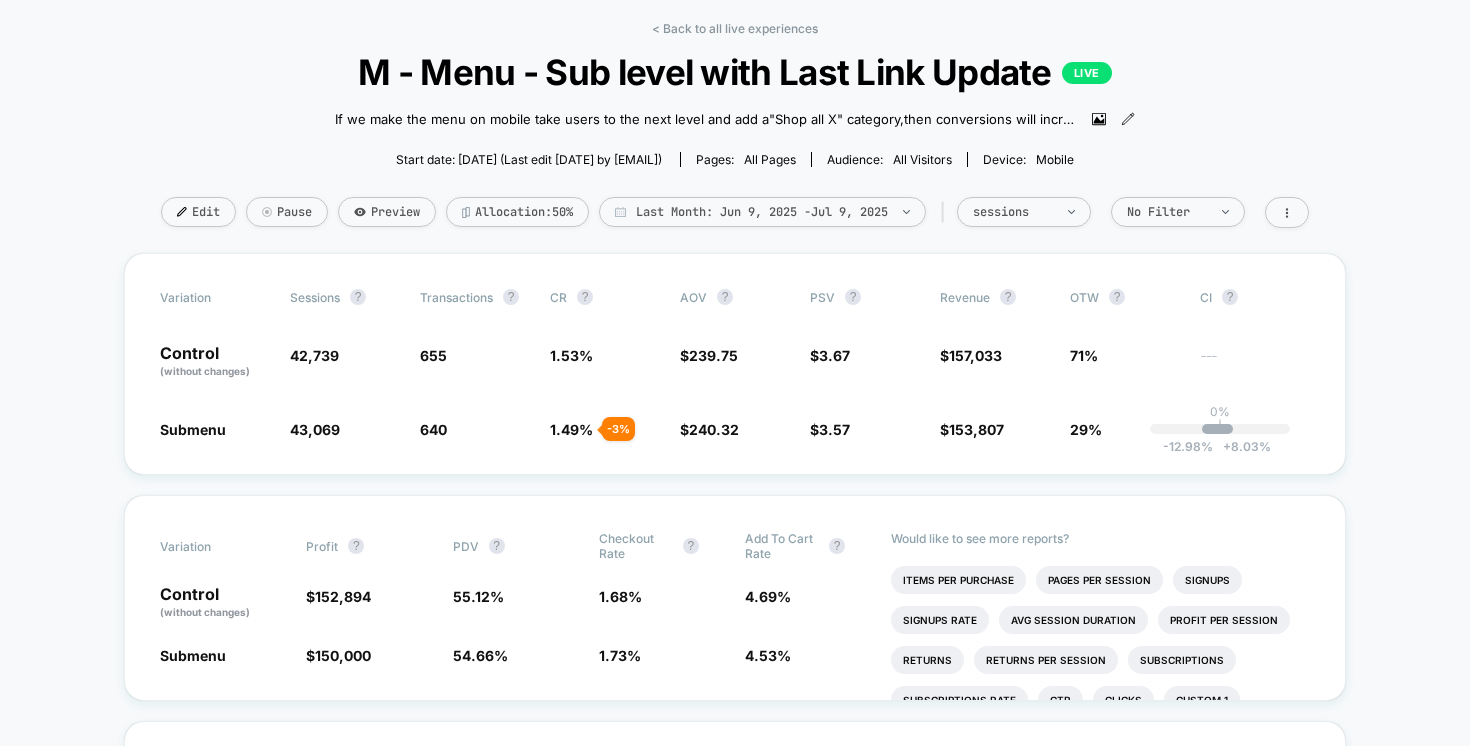 click on "< Back to all live experiences  M - Menu - Sub level with Last Link Update If we  make the menu on mobile take users to the next level and add a"Shop all X" category, then  conversions  will  increase , because  users are able to find the product with greater ease, increasing the likelihood that they find what they're searching for .  Click to view images Click to edit experience details If we make the menu on mobile take users to the next level and add a"Shop all X" category,then conversions will increase,because users are able to find the product with greater ease, increasing the likelihood that they find what they're searching for.  Start date: [DATE] (Last edit [DATE] by [EMAIL]) Pages: all pages Audience: All Visitors Device: mobile Edit Pause  Preview Allocation:  50% Last Month:     [DATE]    -    [DATE]    |   sessions   No Filter" at bounding box center [735, 137] 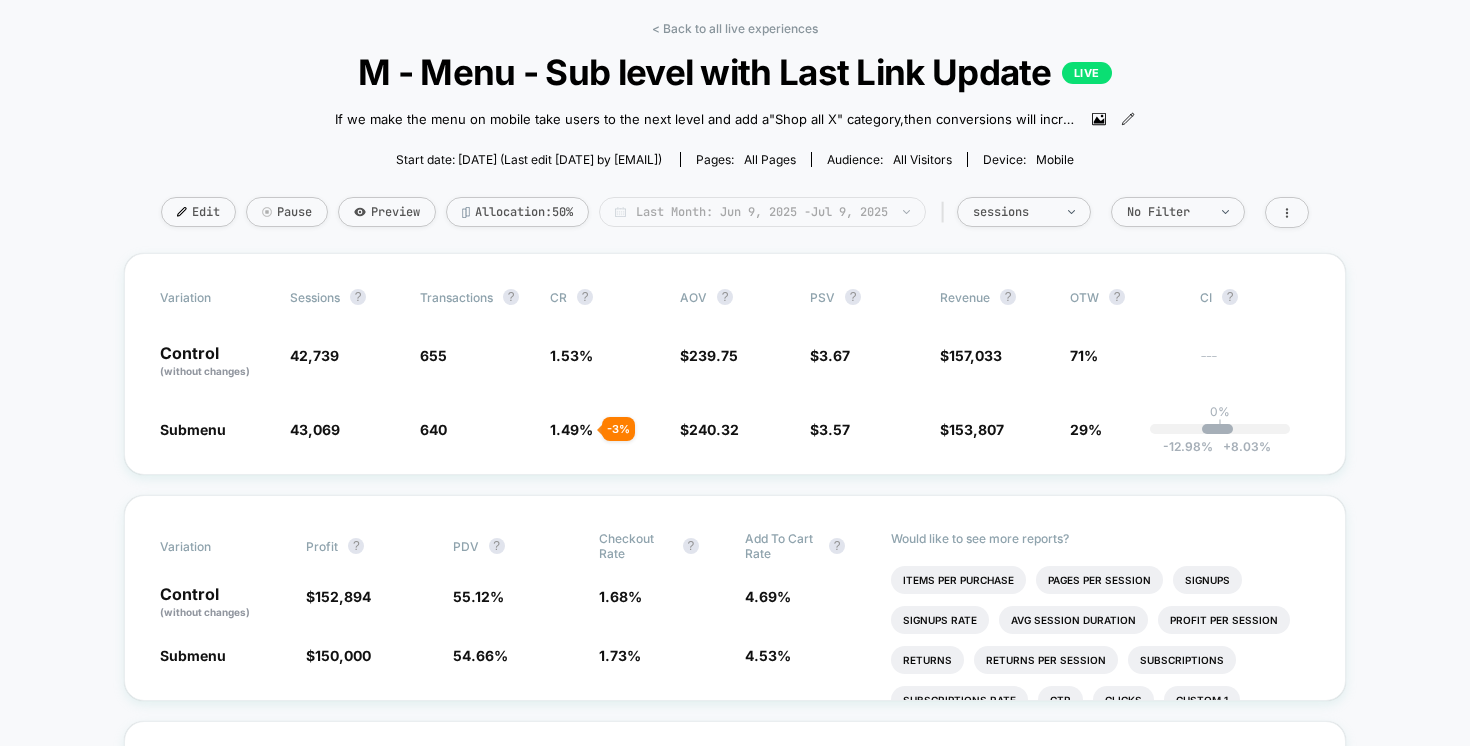 click on "Last Month:     [DATE]    -    [DATE]    |   sessions   No Filter Variation Sessions ? Transactions ? CR ? AOV ? PSV ? Revenue ? OTW ? CI ?" at bounding box center [762, 212] 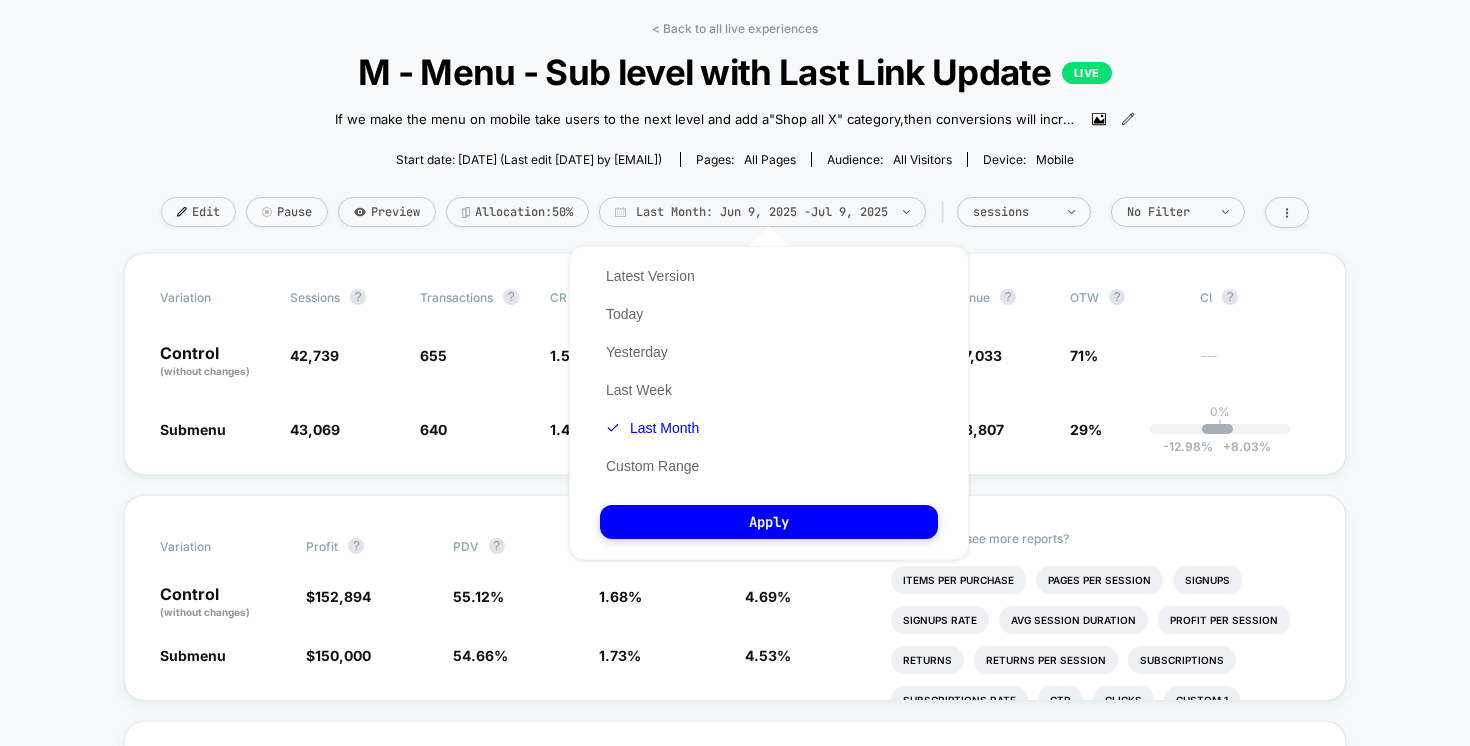 click on "Latest Version  Today Yesterday Last Week Last Month Custom Range" at bounding box center [652, 371] 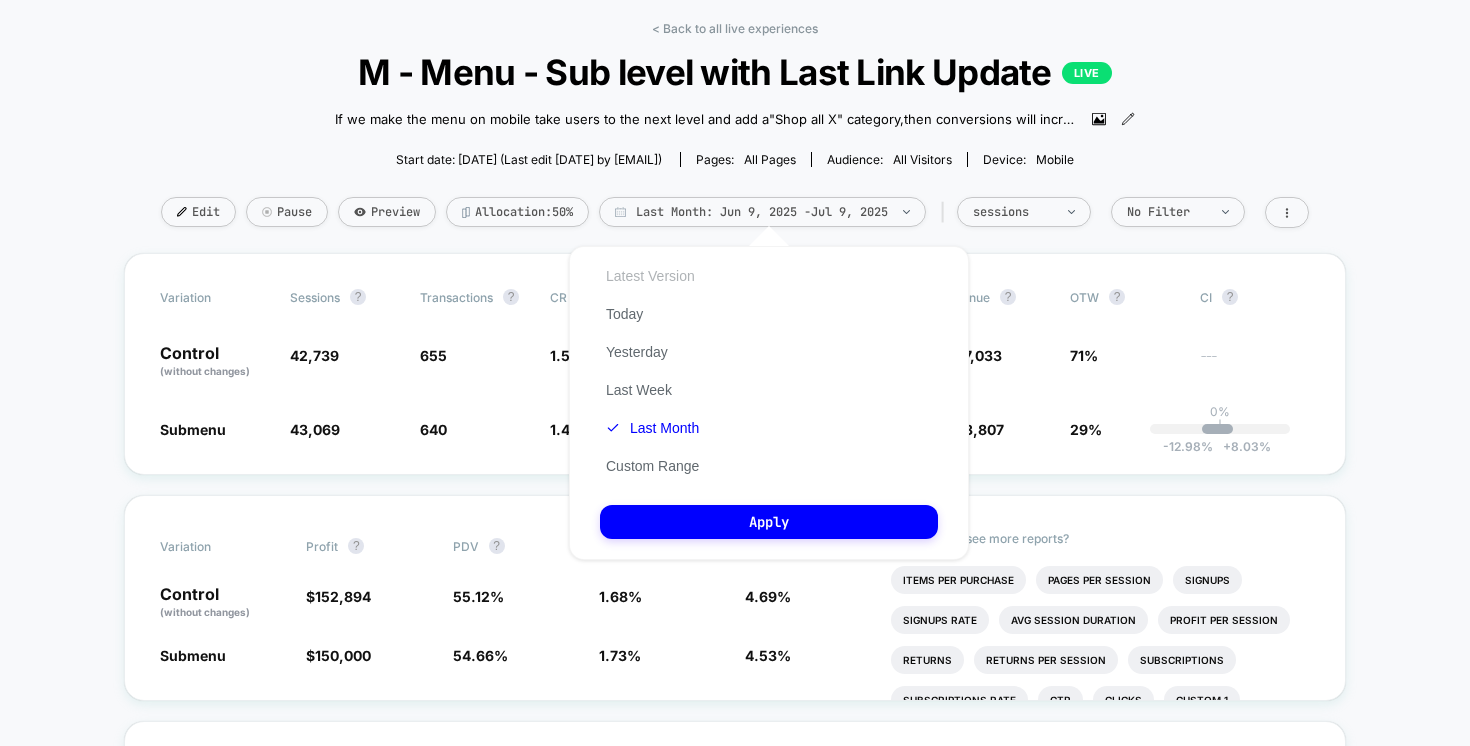 click on "Latest Version" at bounding box center (650, 276) 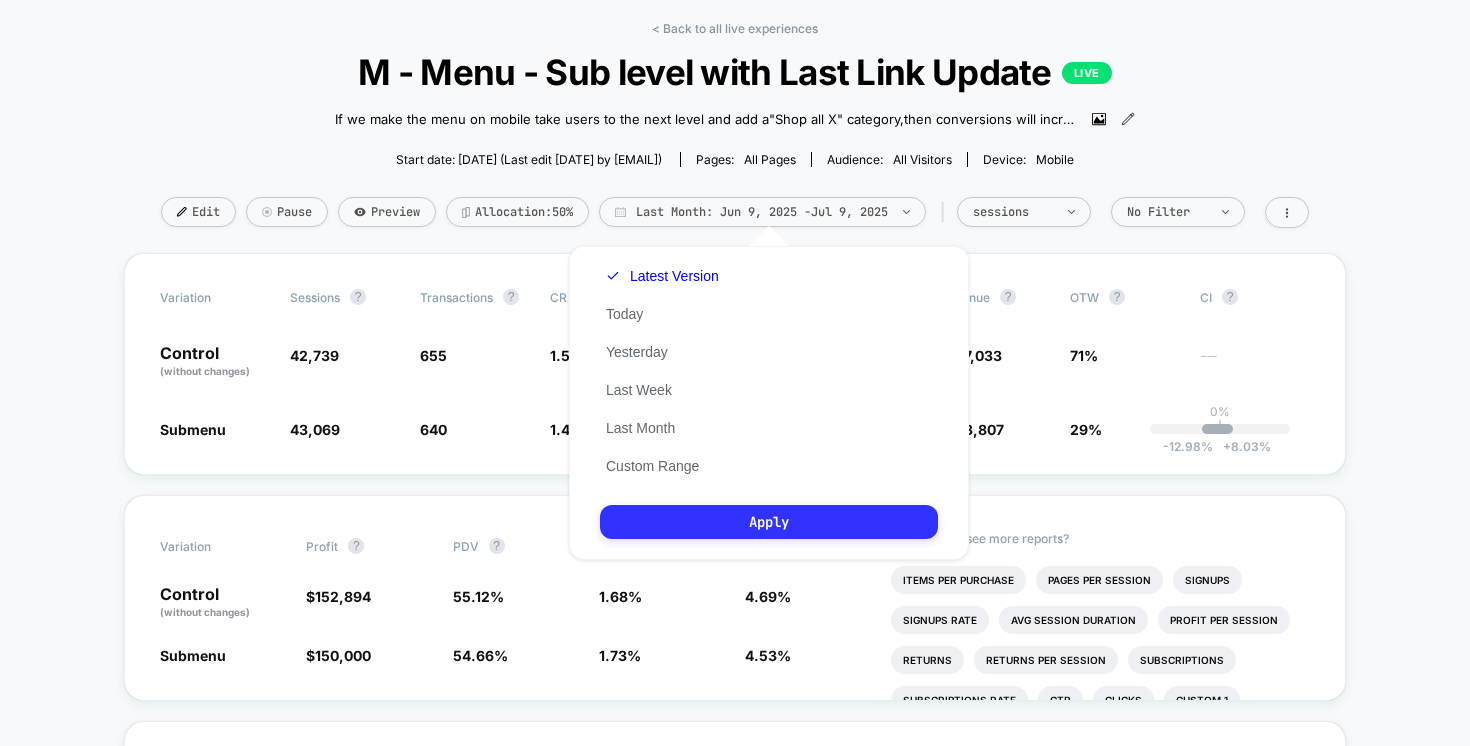 click on "Apply" at bounding box center [769, 522] 